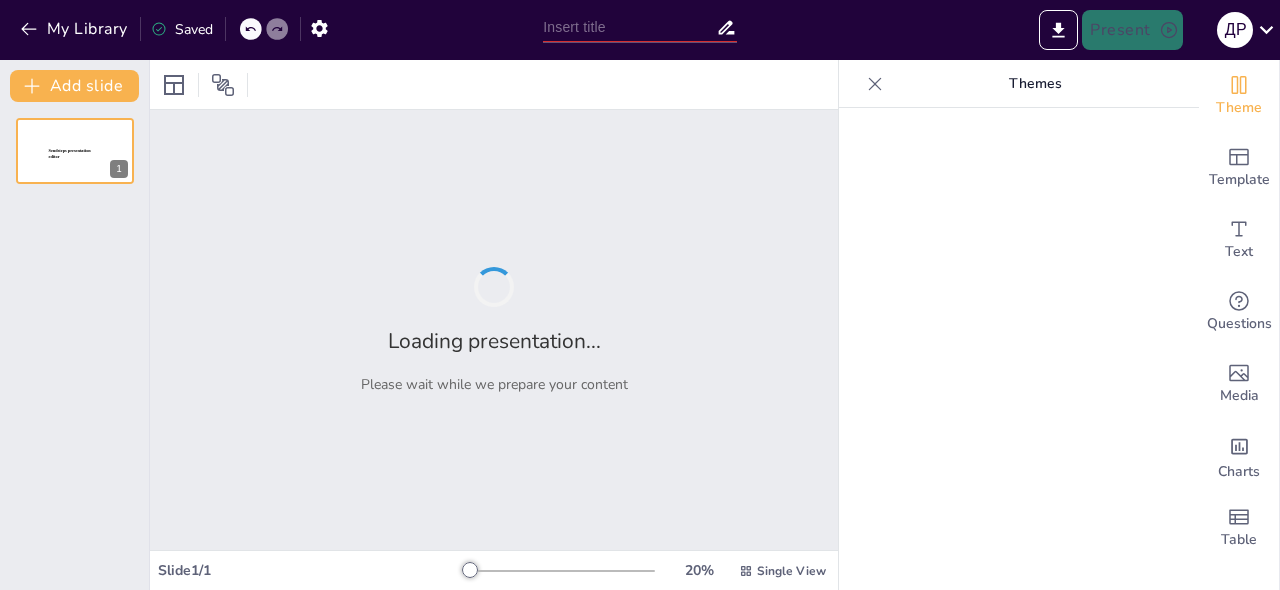 type on "Ключевые компетенции для успешной карьеры в области ВЭД" 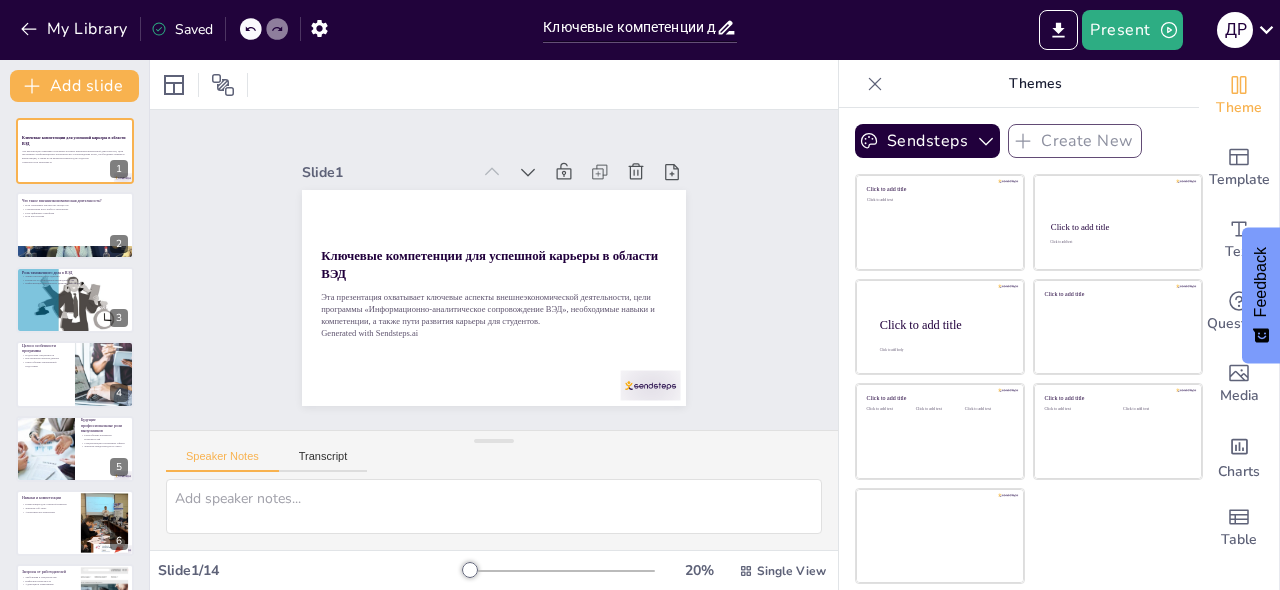 scroll, scrollTop: 0, scrollLeft: 0, axis: both 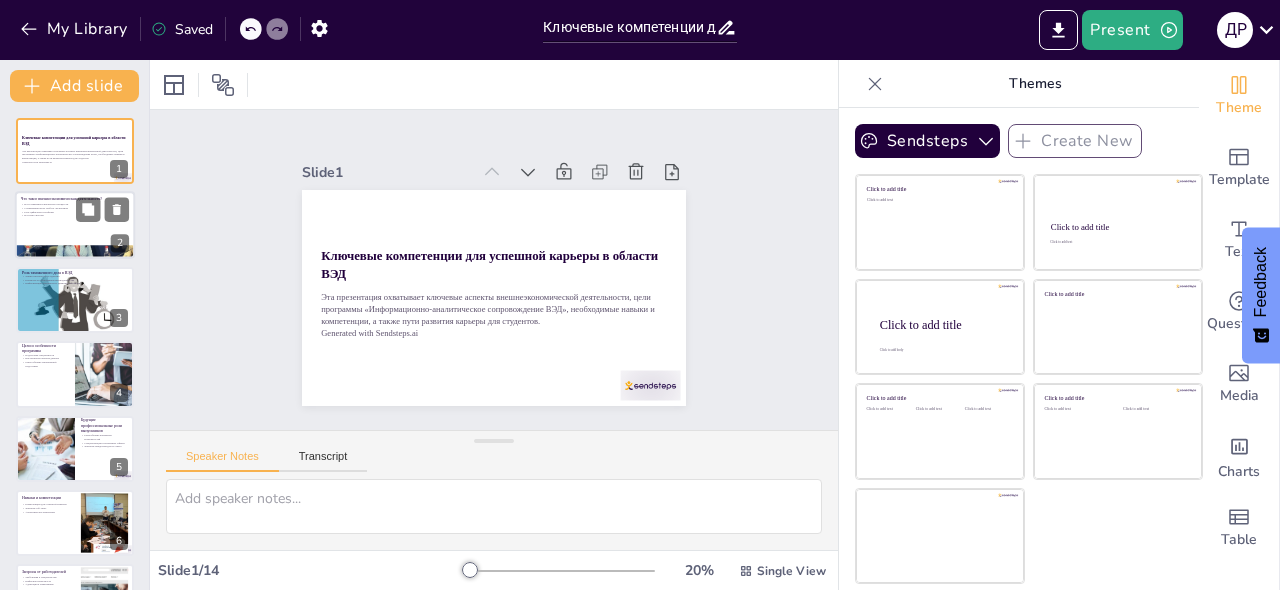 click at bounding box center (75, 226) 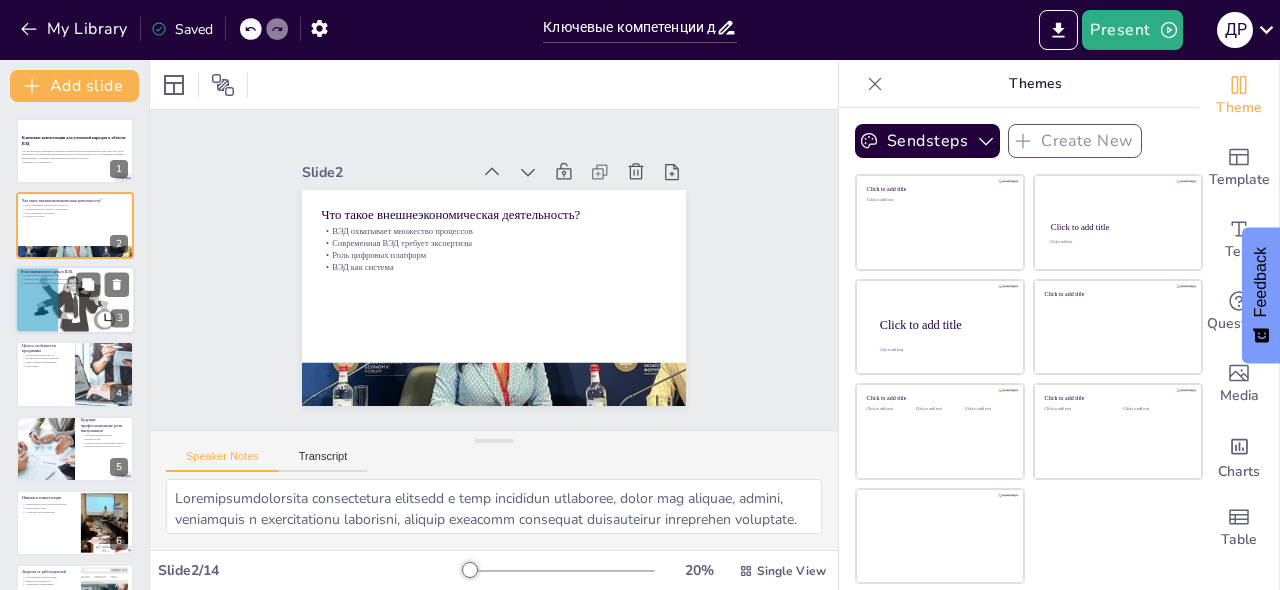 click at bounding box center [75, 300] 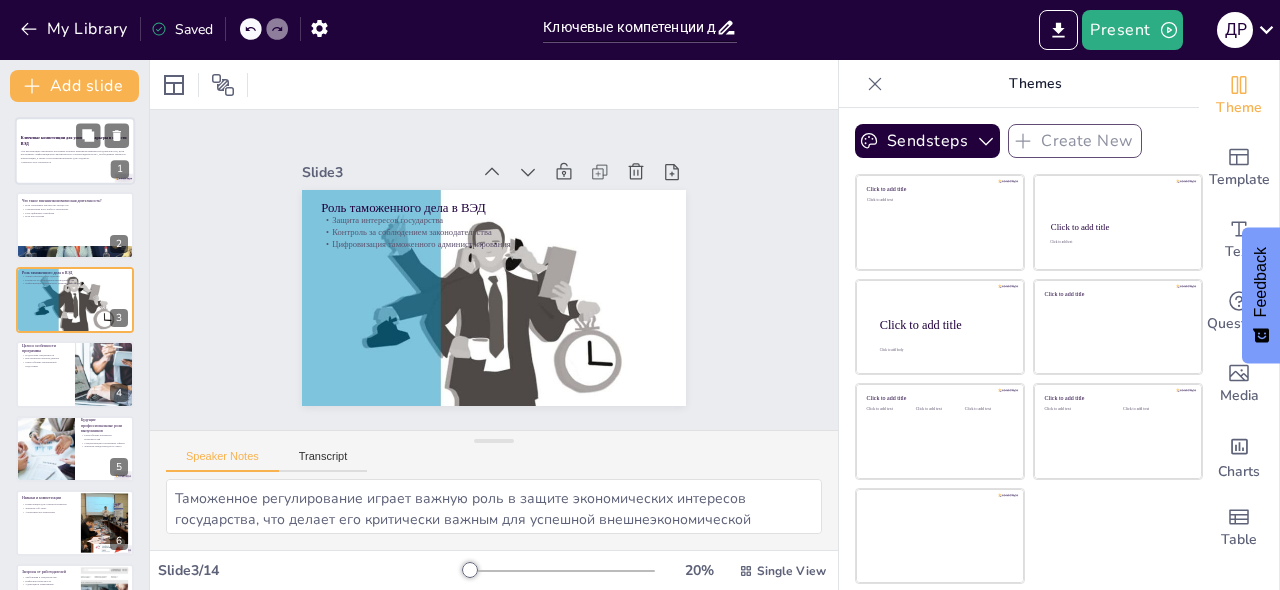 click on "Эта презентация охватывает ключевые аспекты внешнеэкономической деятельности, цели программы «Информационно-аналитическое сопровождение ВЭД», необходимые навыки и компетенции, а также пути развития карьеры для студентов." at bounding box center (75, 154) 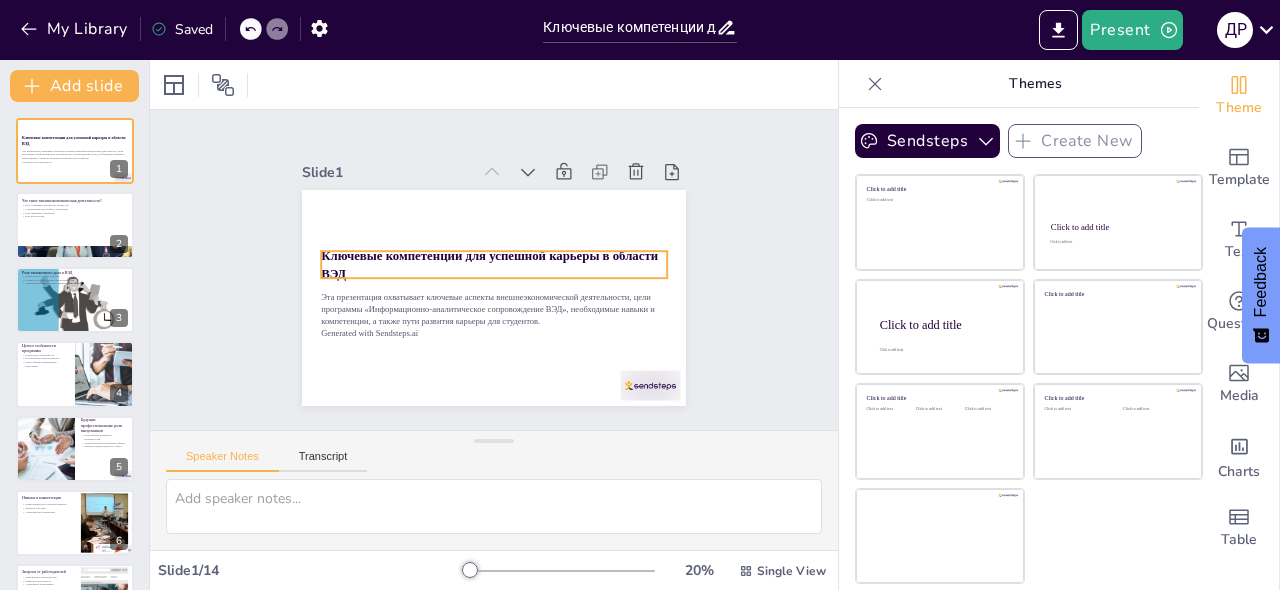 click on "Ключевые компетенции для успешной карьеры в области ВЭД" at bounding box center (492, 255) 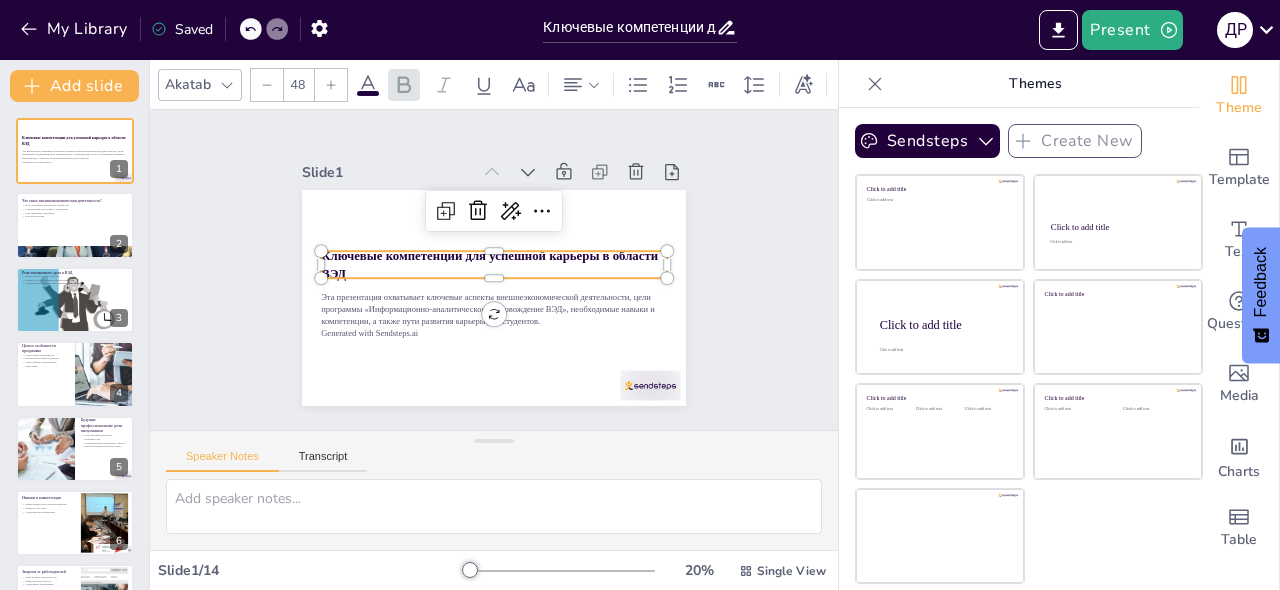click 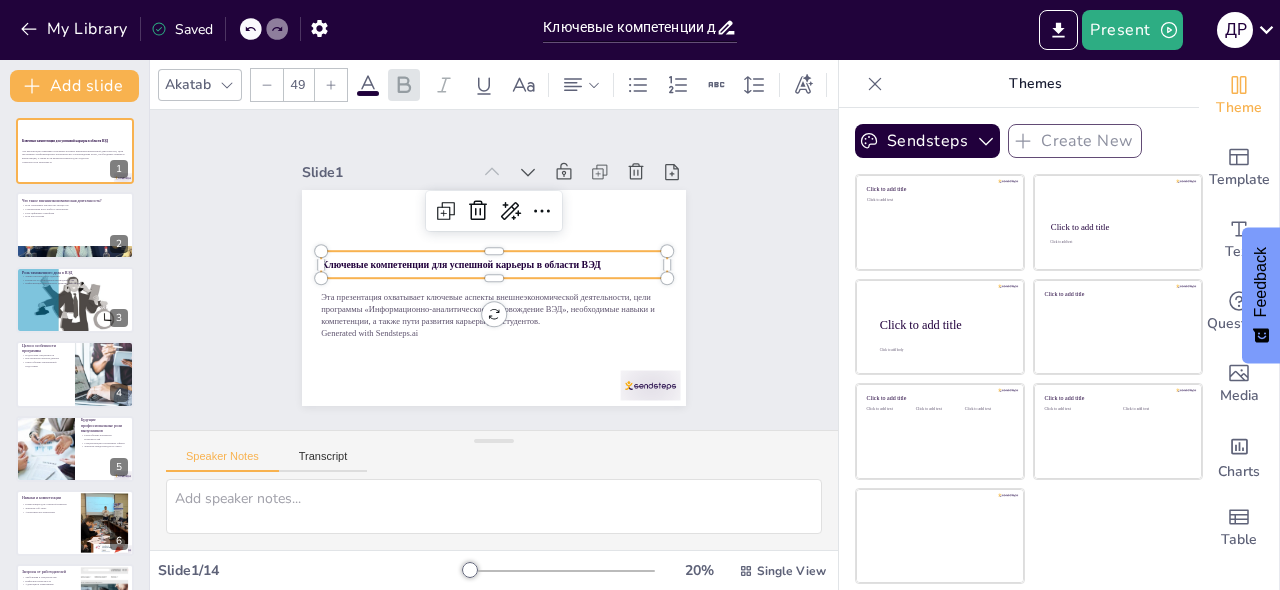 click 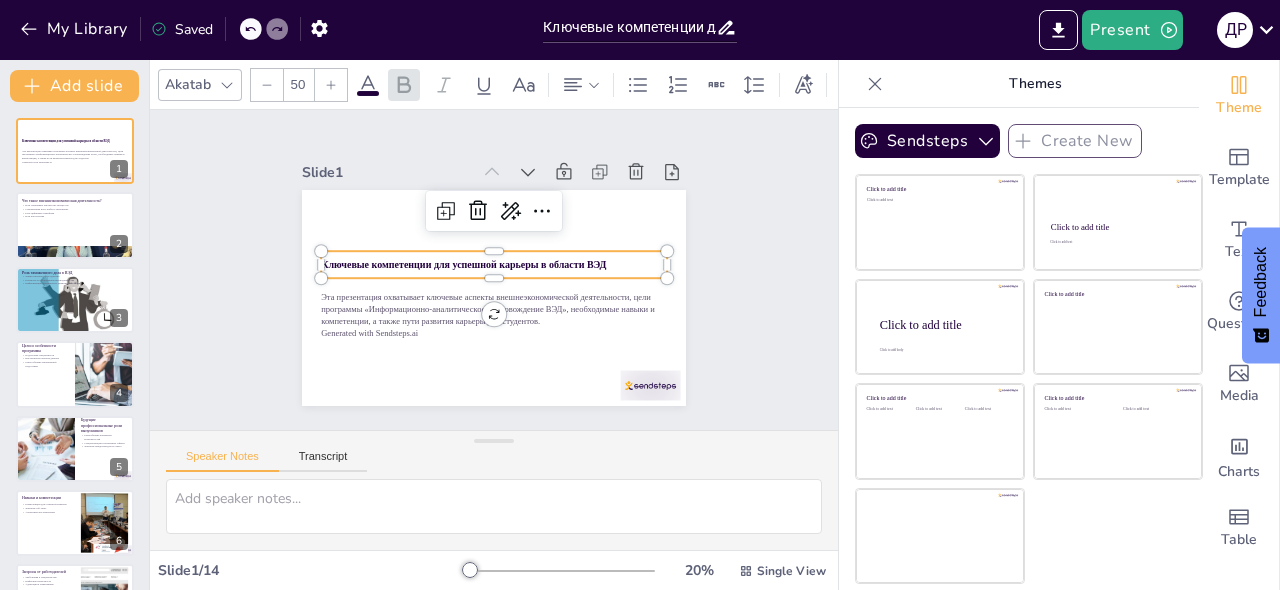click 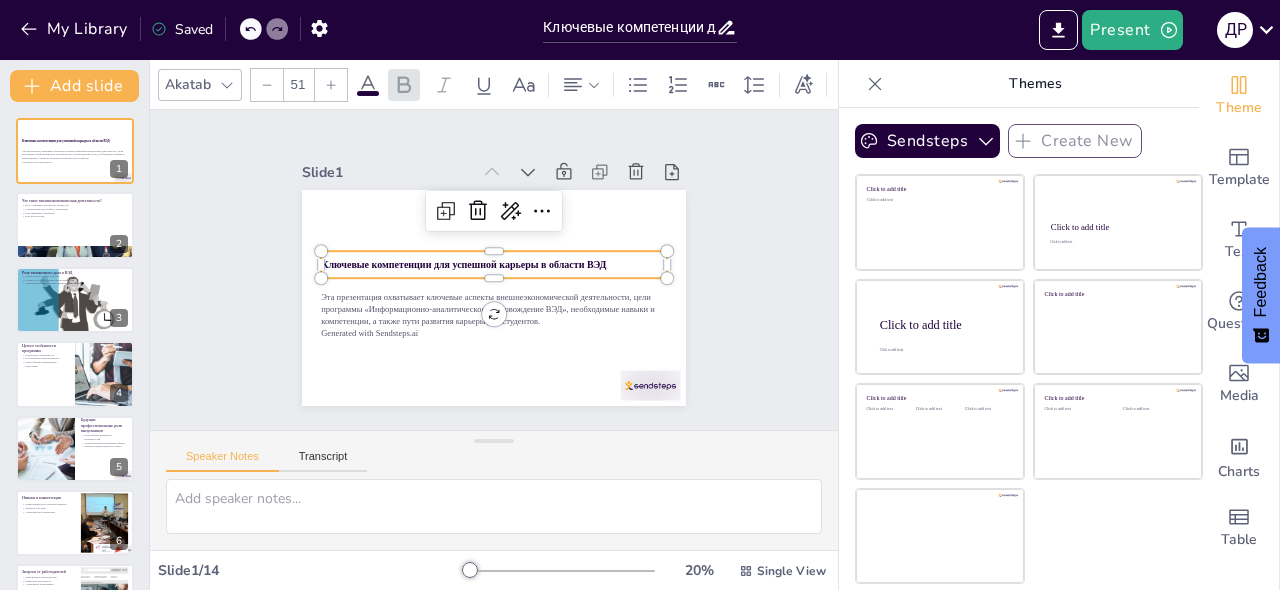 click 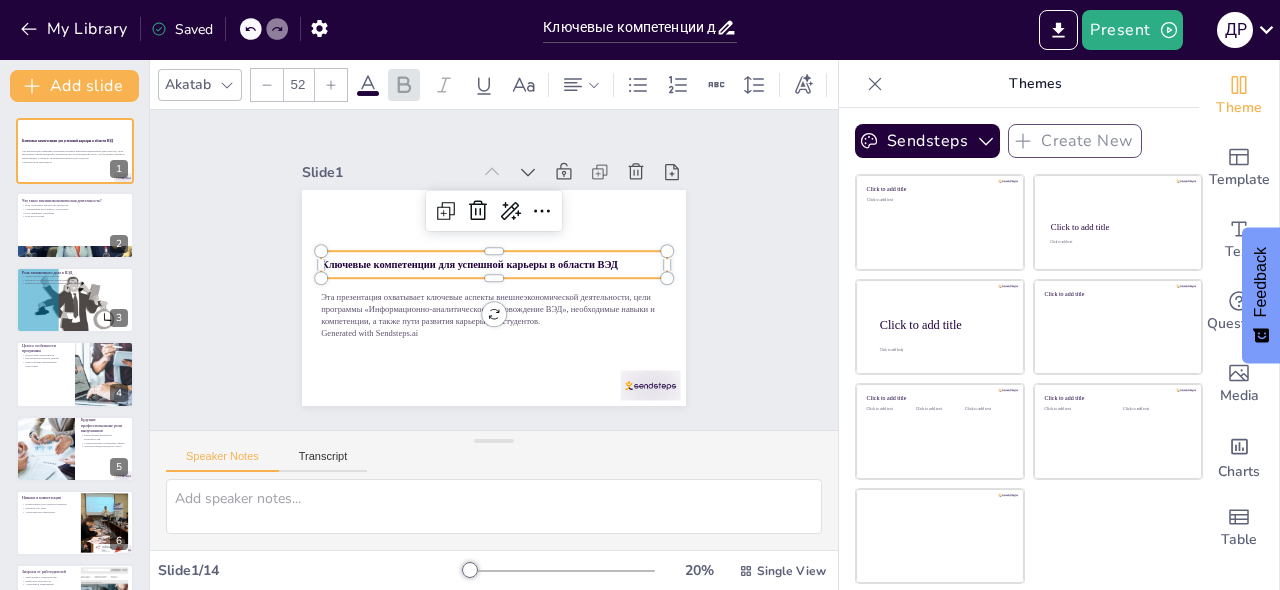 click 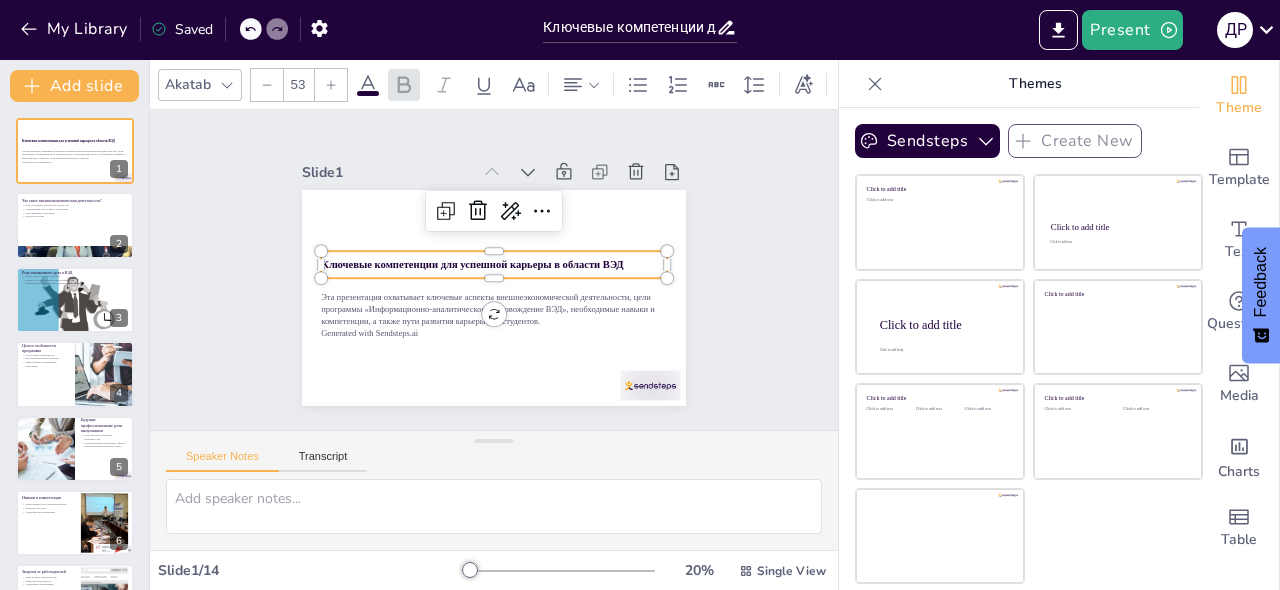 click 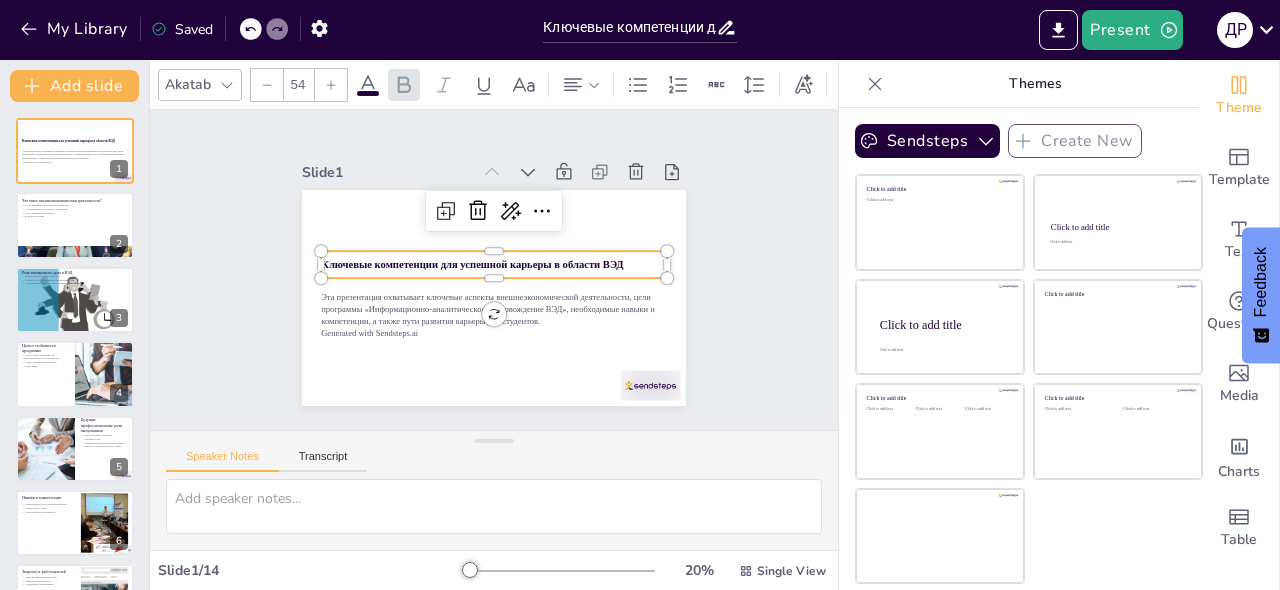 click 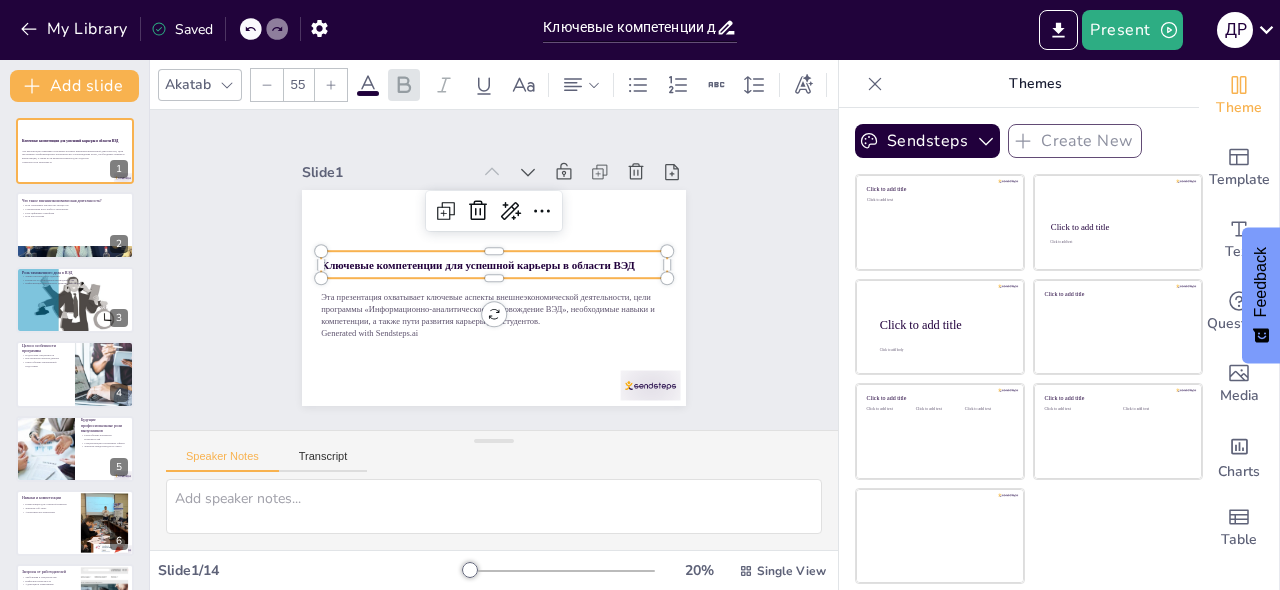 click 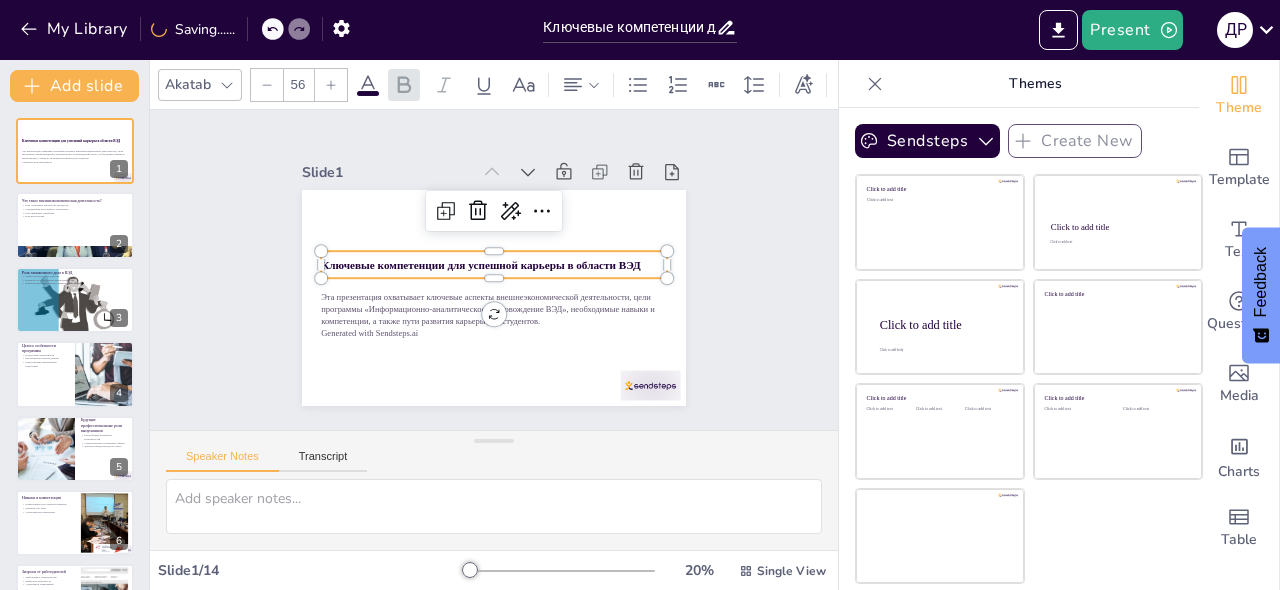 click 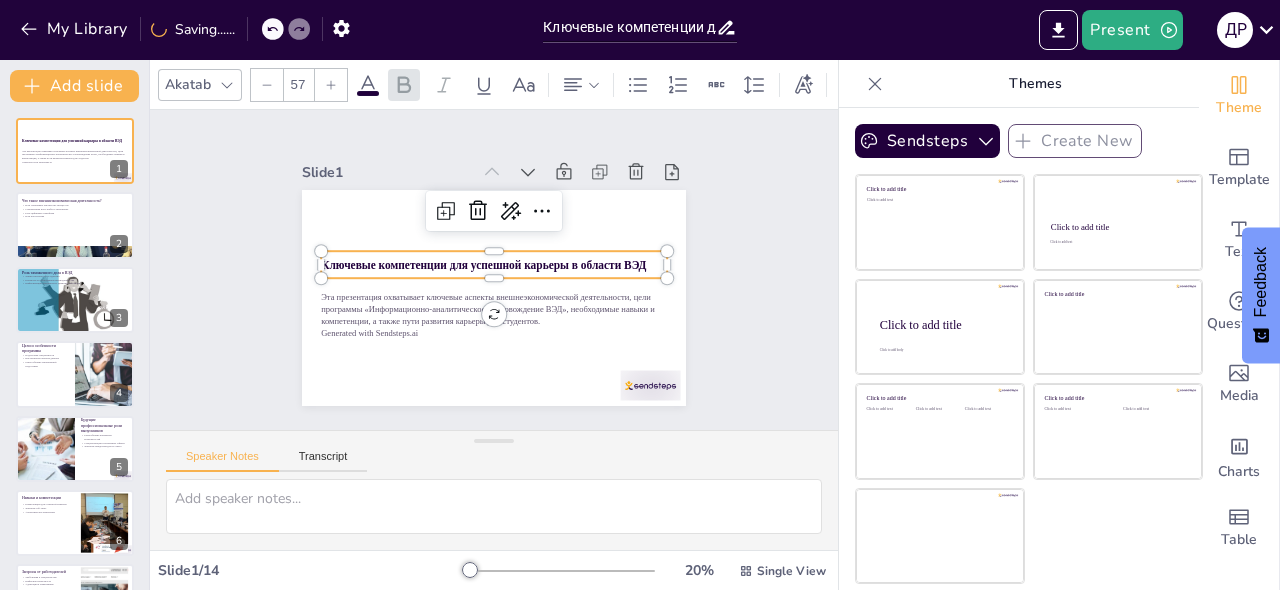 click 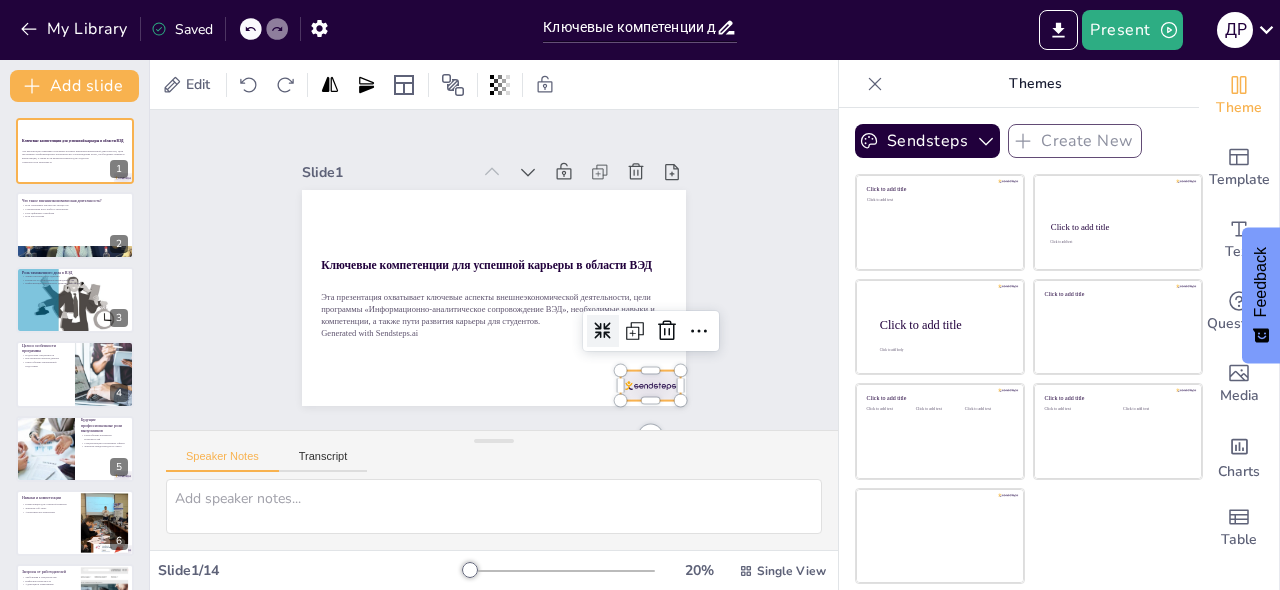 click at bounding box center (493, 465) 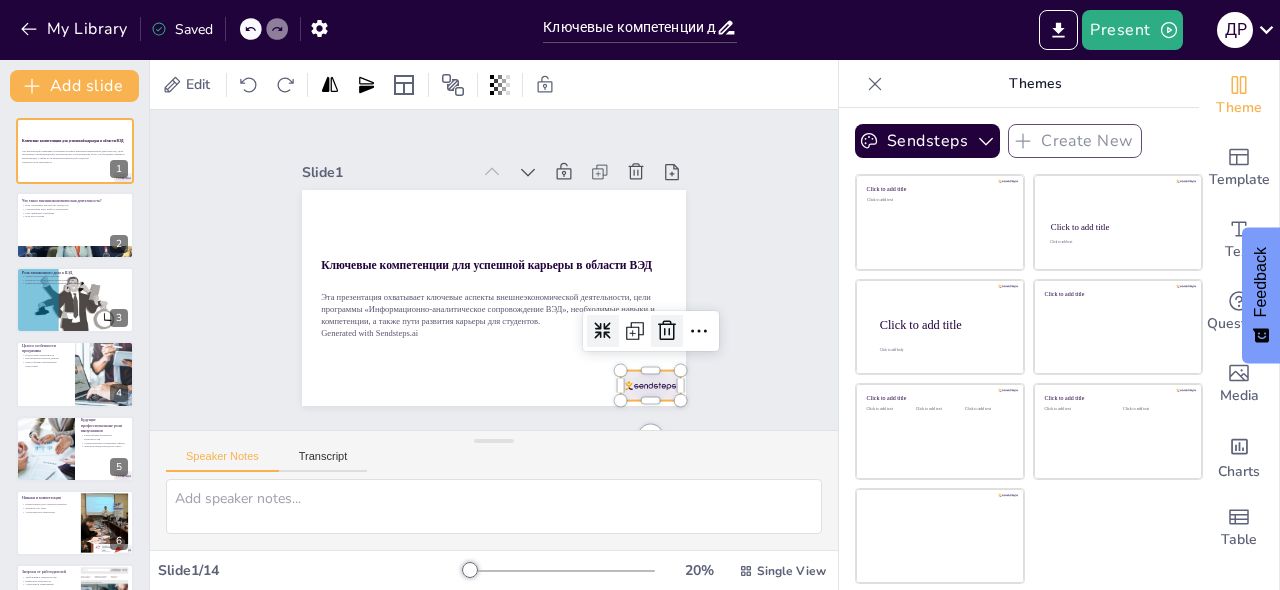 click 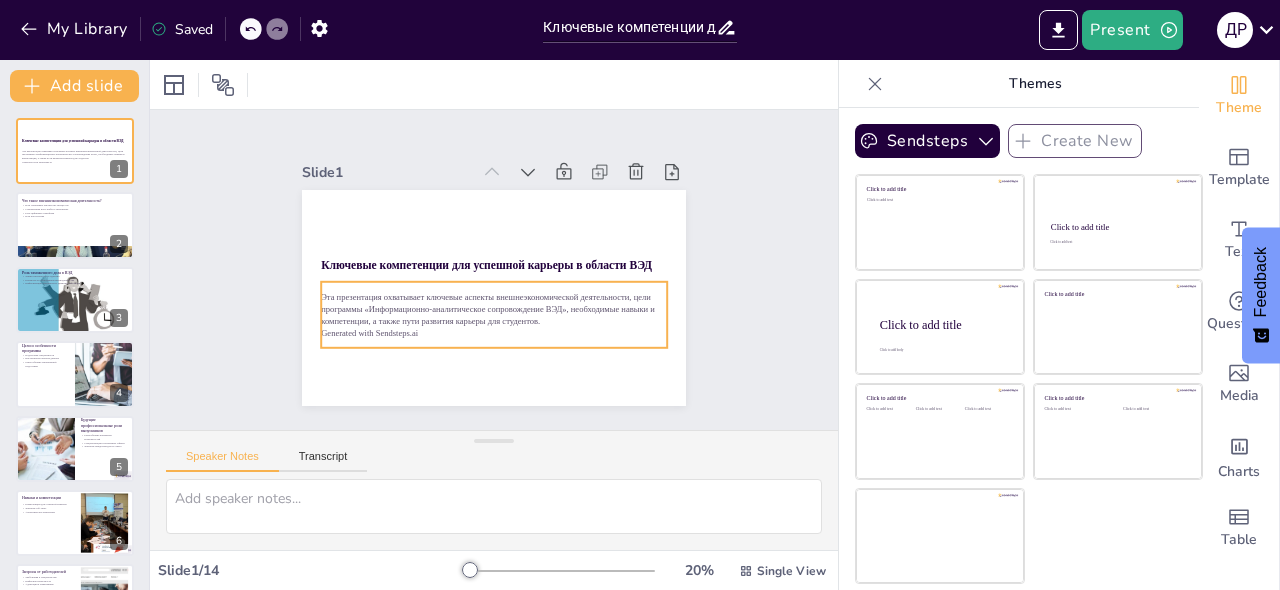 click on "Эта презентация охватывает ключевые аспекты внешнеэкономической деятельности, цели программы «Информационно-аналитическое сопровождение ВЭД», необходимые навыки и компетенции, а также пути развития карьеры для студентов." at bounding box center (455, 270) 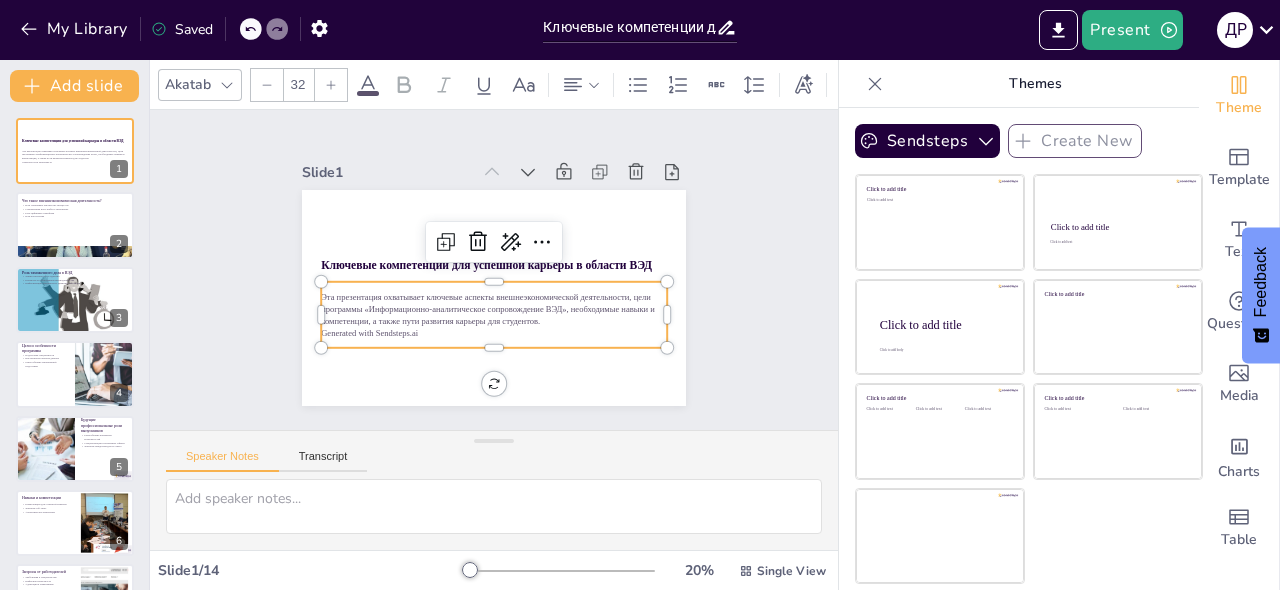 click on "Generated with Sendsteps.ai" at bounding box center [432, 263] 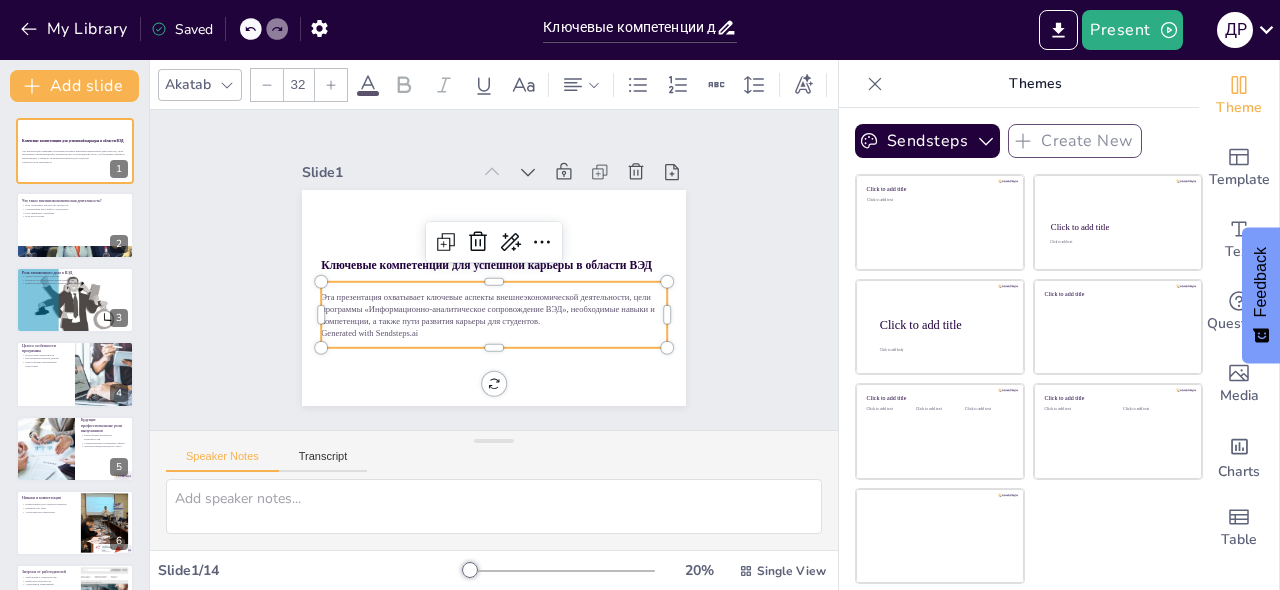 click on "Generated with Sendsteps.ai" at bounding box center (457, 320) 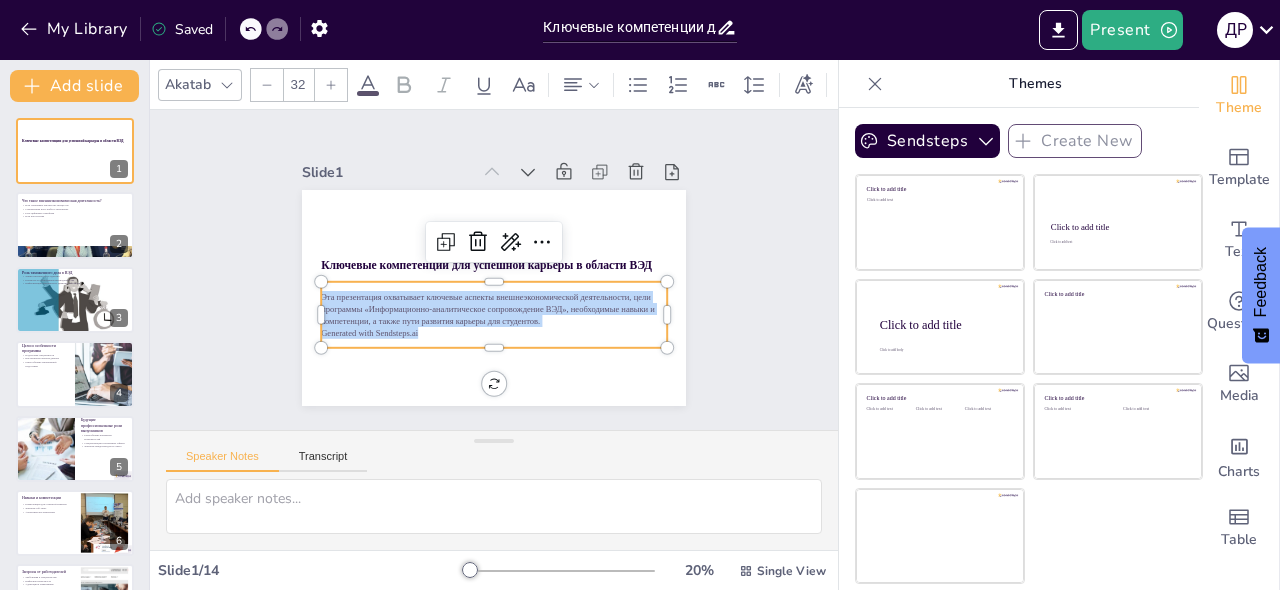 drag, startPoint x: 410, startPoint y: 328, endPoint x: 304, endPoint y: 328, distance: 106 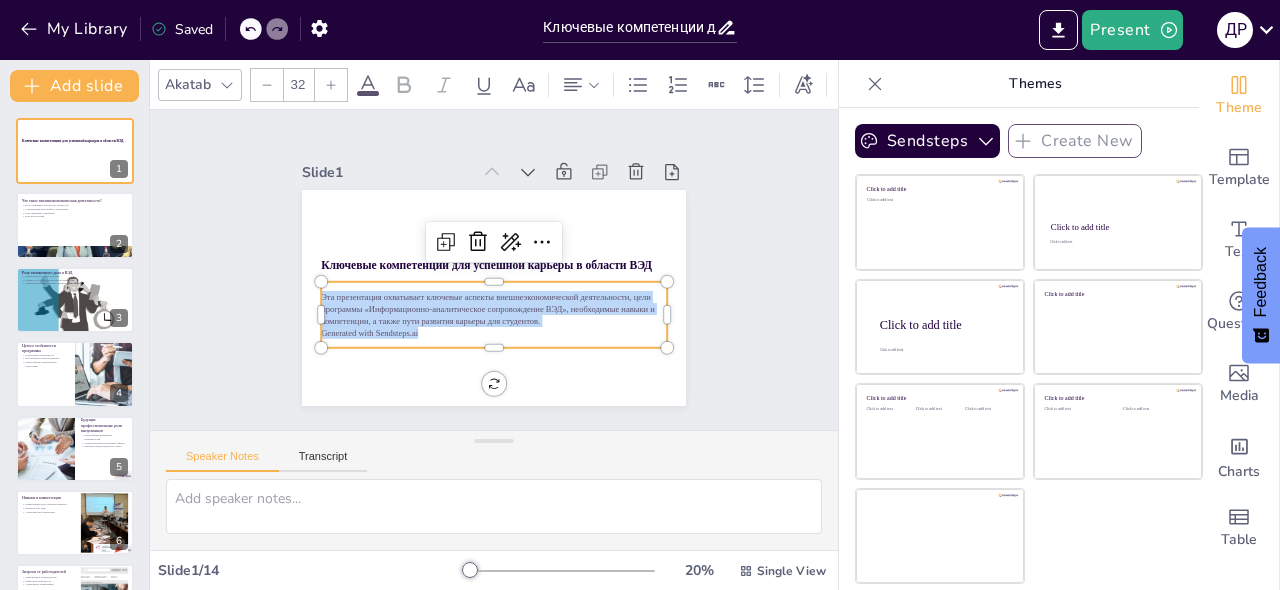 click on "Ключевые компетенции для успешной карьеры в области ВЭД Эта презентация охватывает ключевые аспекты внешнеэкономической деятельности, цели программы «Информационно-аналитическое сопровождение ВЭД», необходимые навыки и компетенции, а также пути развития карьеры для студентов. Generated with Sendsteps.ai" at bounding box center [466, 267] 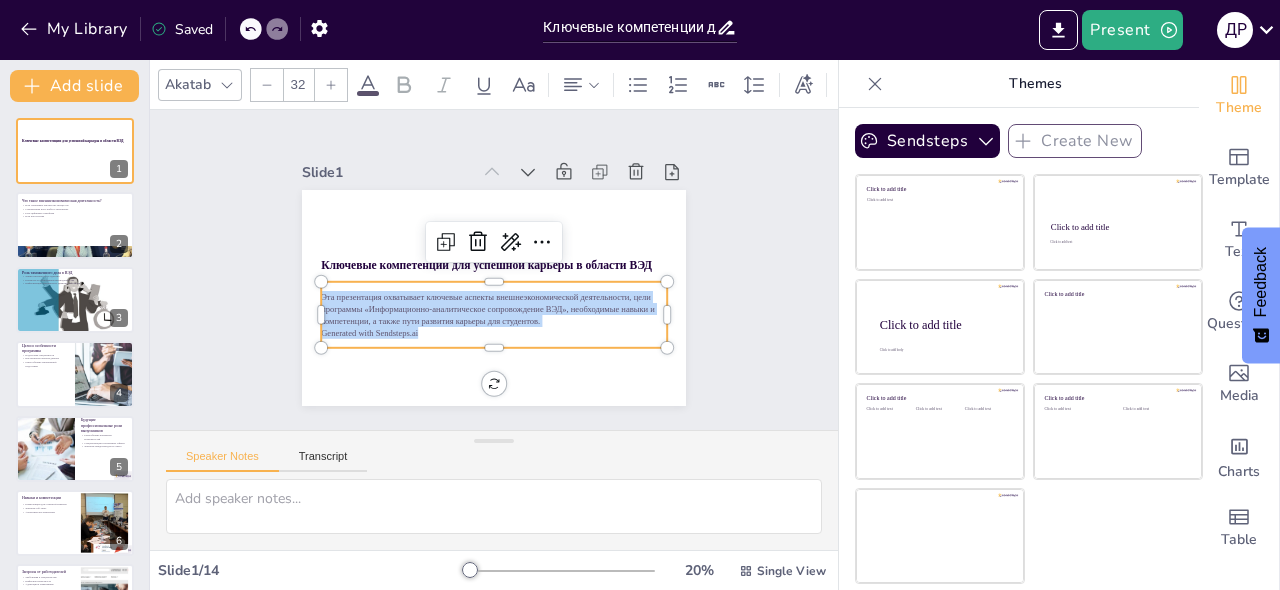 click on "Эта презентация охватывает ключевые аспекты внешнеэкономической деятельности, цели программы «Информационно-аналитическое сопровождение ВЭД», необходимые навыки и компетенции, а также пути развития карьеры для студентов." at bounding box center (462, 247) 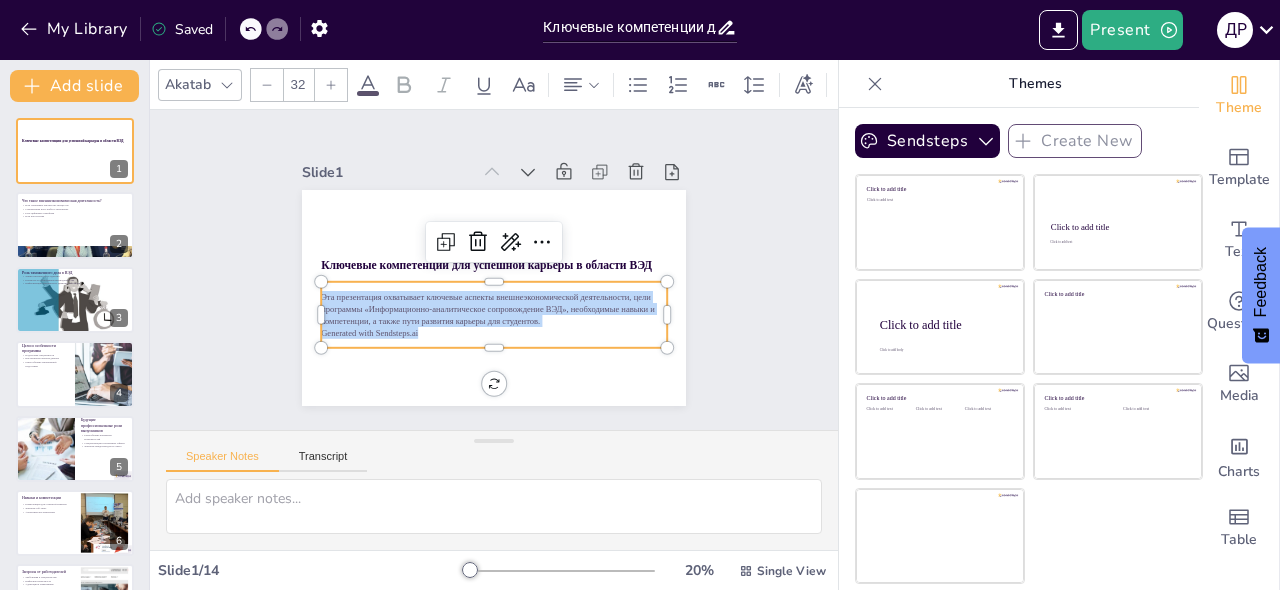 click on "Ключевые компетенции для успешной карьеры в области ВЭД Эта презентация охватывает ключевые аспекты внешнеэкономической деятельности, цели программы «Информационно-аналитическое сопровождение ВЭД», необходимые навыки и компетенции, а также пути развития карьеры для студентов. Generated with Sendsteps.ai" at bounding box center (471, 254) 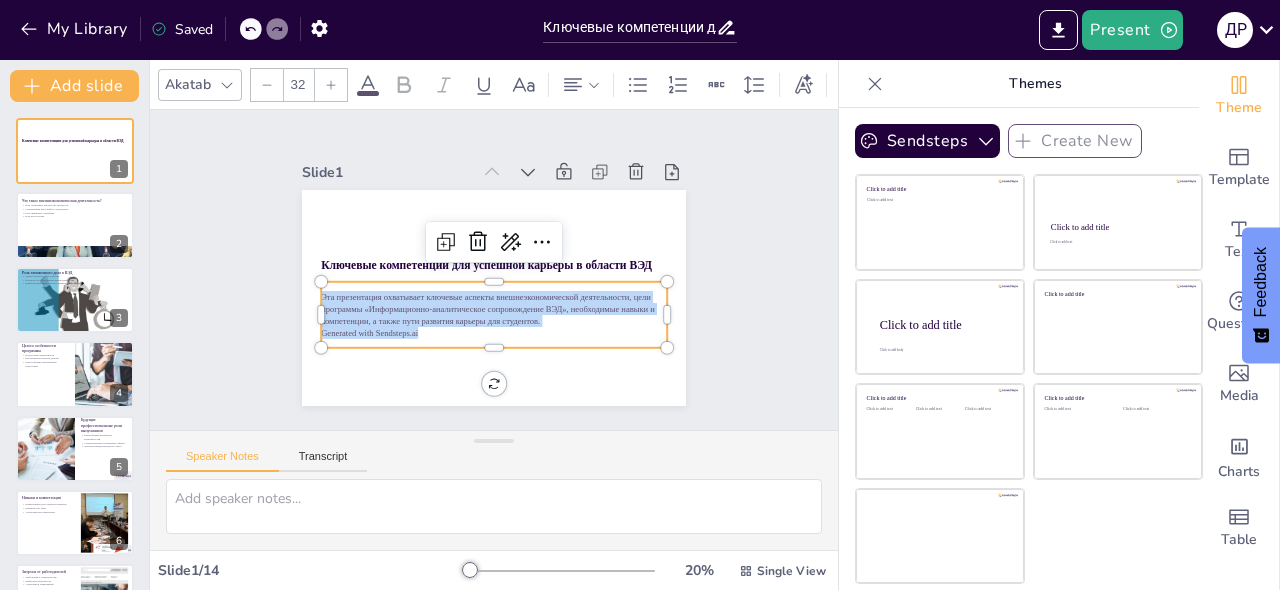 click on "Generated with Sendsteps.ai" at bounding box center (457, 320) 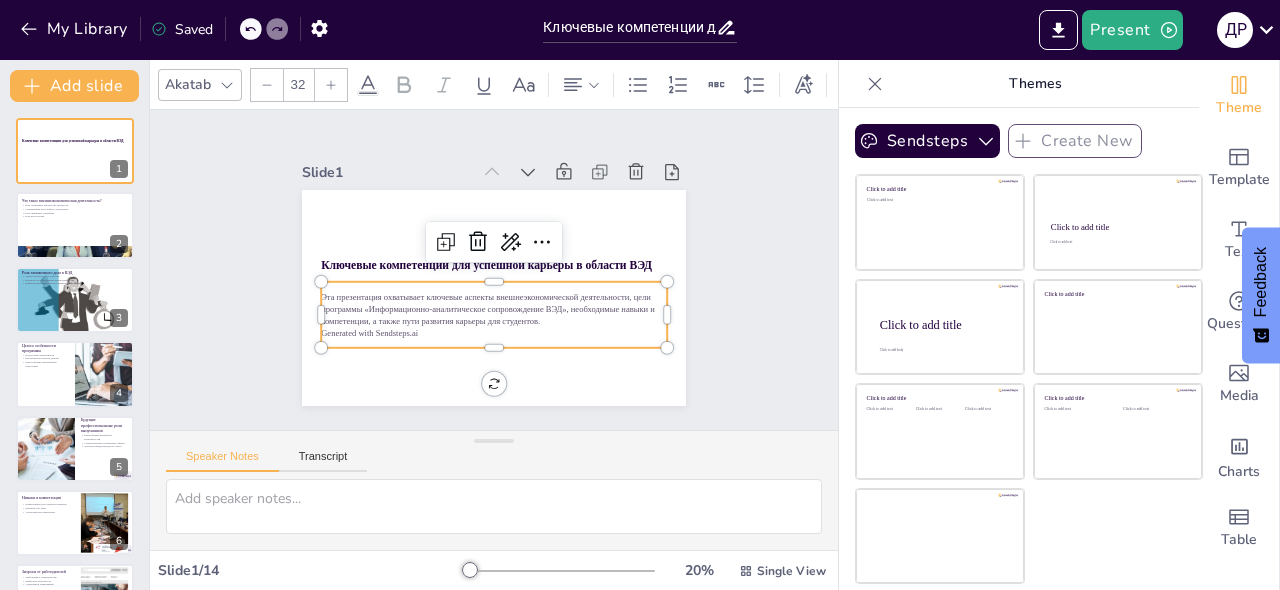click on "Generated with Sendsteps.ai" at bounding box center [452, 317] 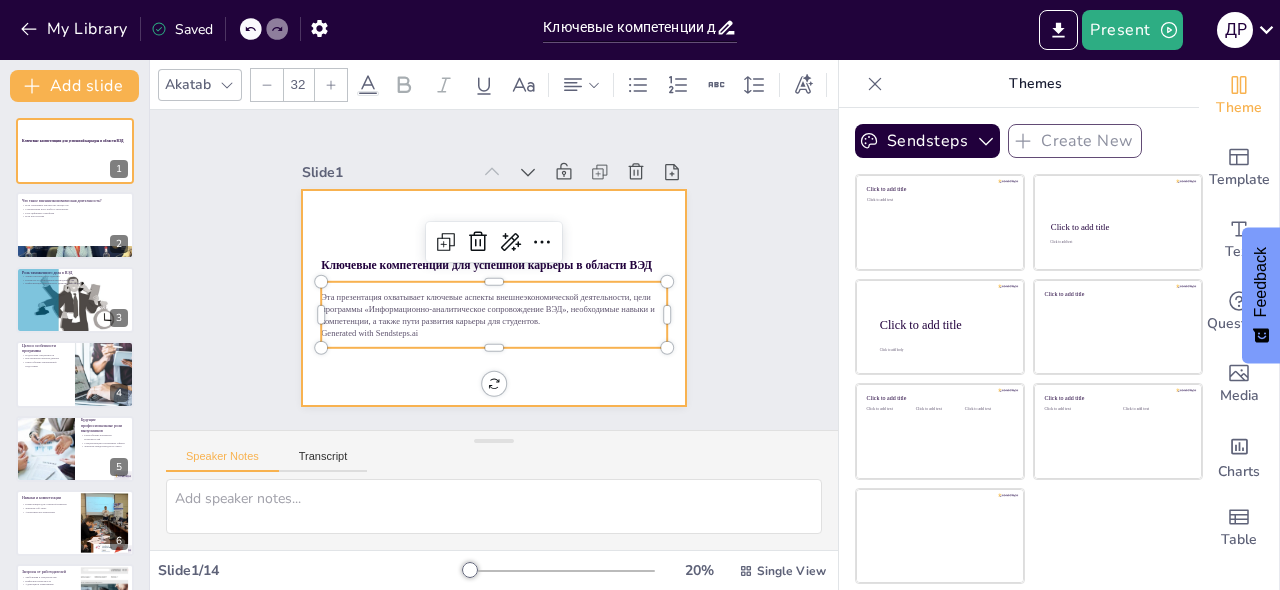 type 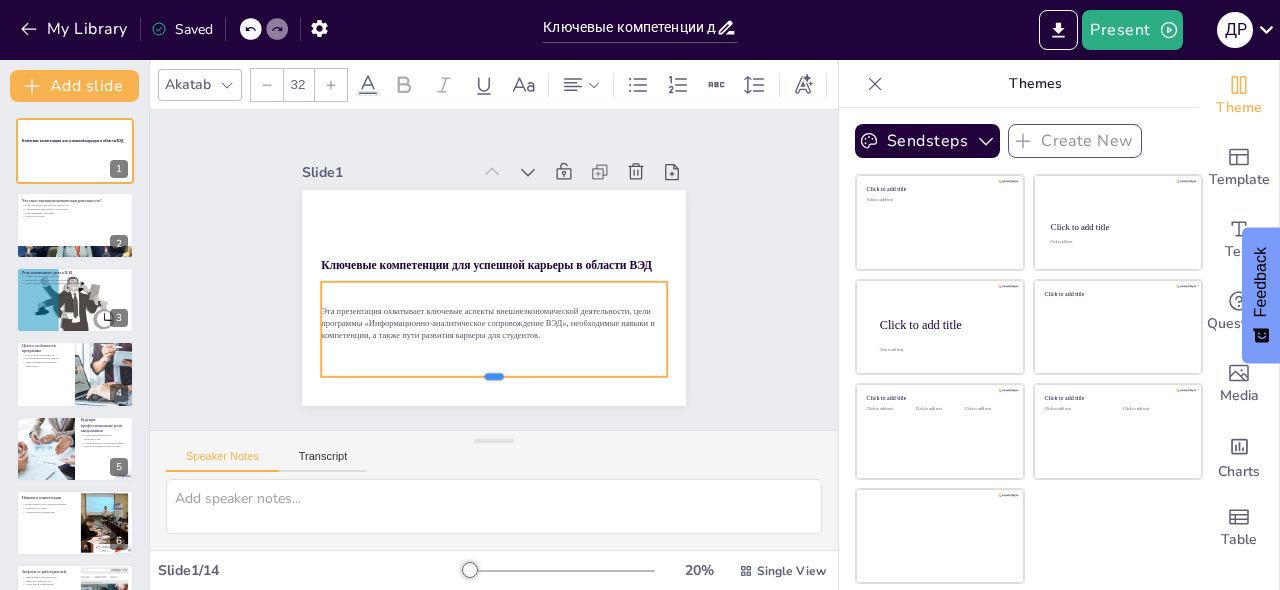 drag, startPoint x: 482, startPoint y: 326, endPoint x: 496, endPoint y: 373, distance: 49.0408 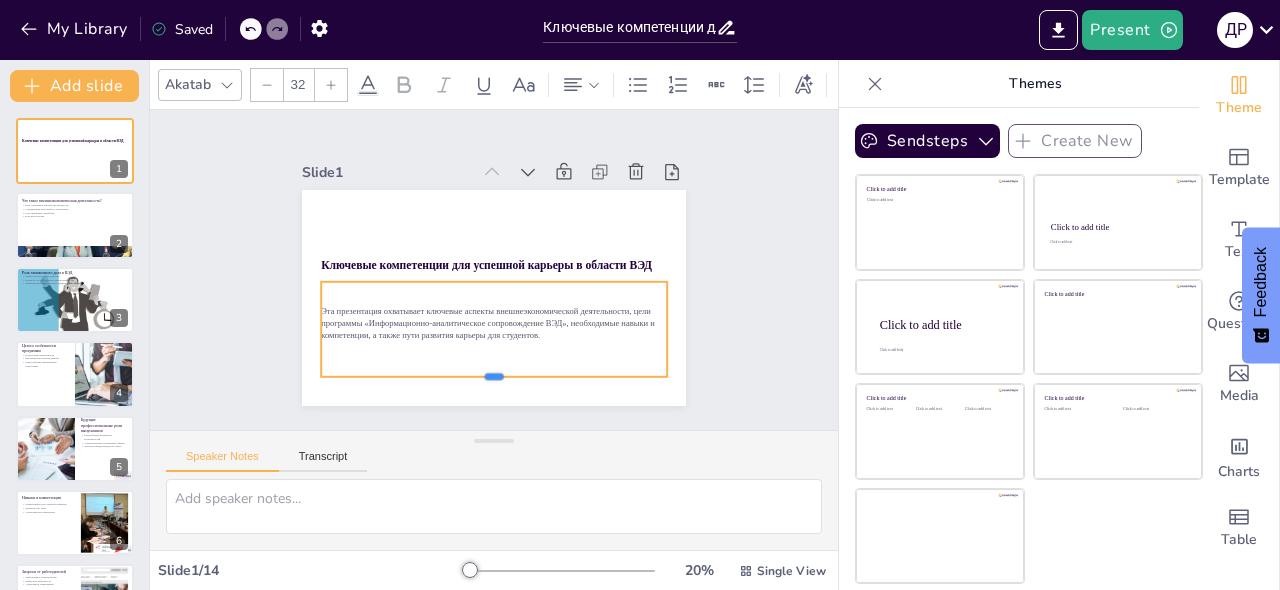 click at bounding box center [381, 245] 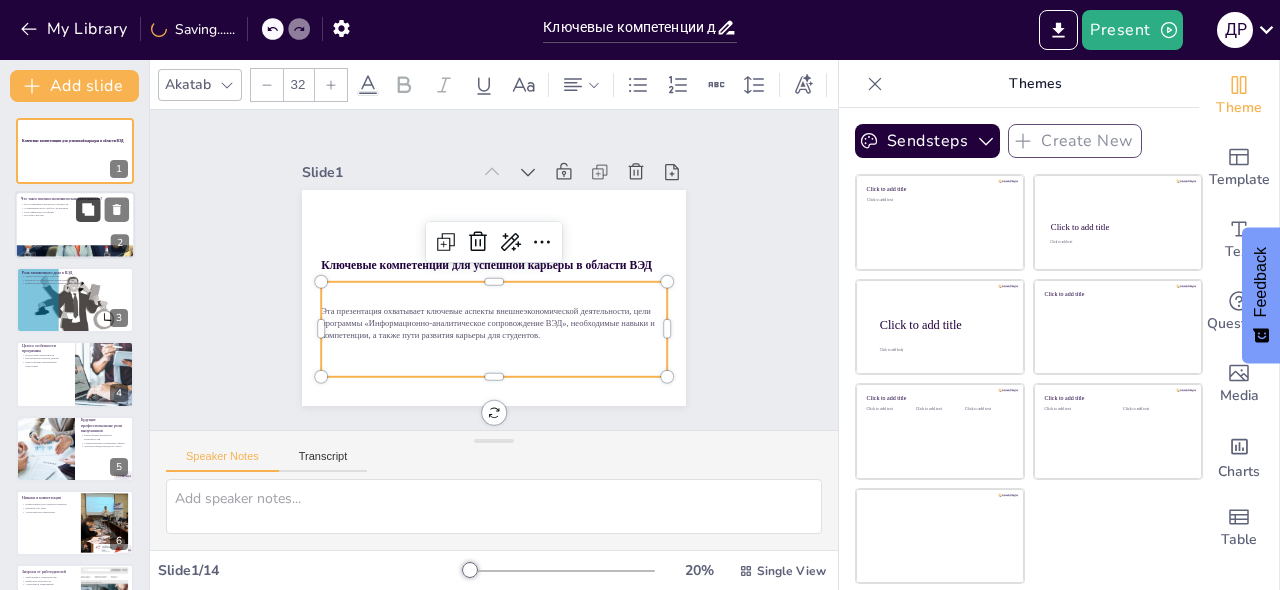 click at bounding box center (88, 210) 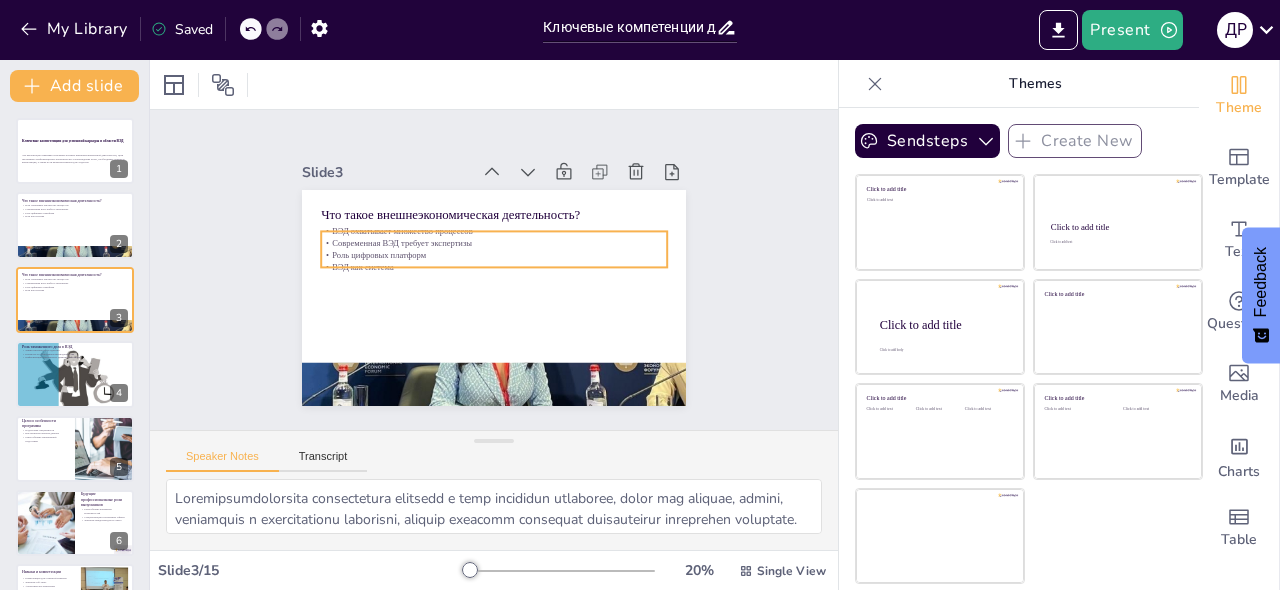 click on "ВЭД охватывает множество процессов" at bounding box center [468, 241] 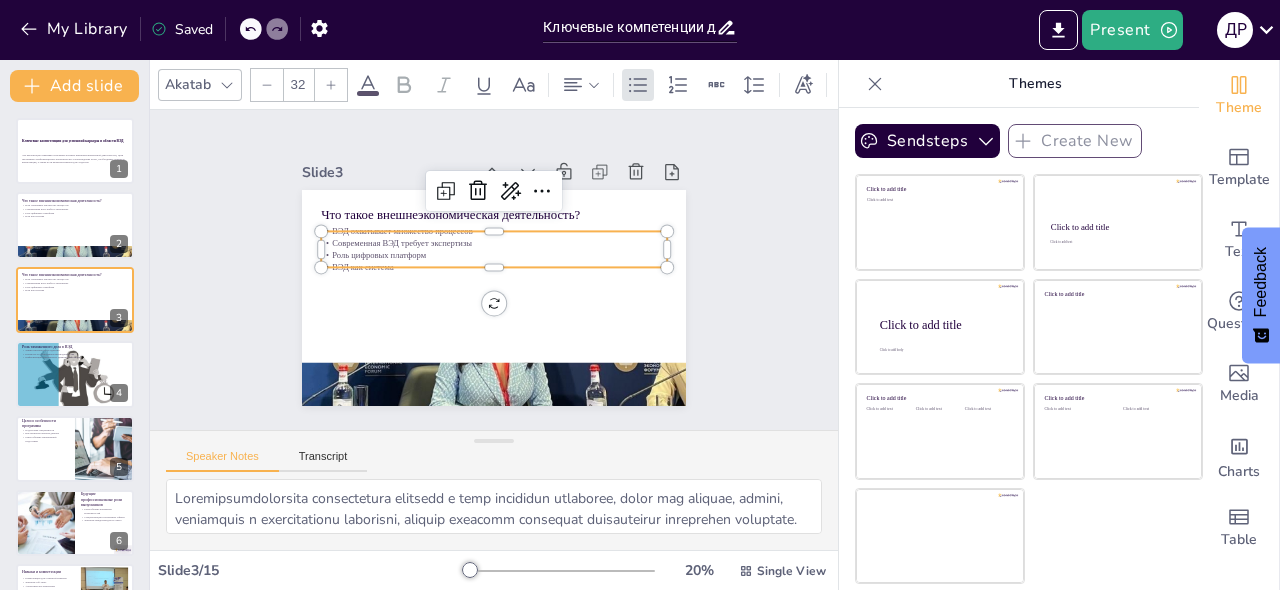 click on "ВЭД как система" at bounding box center [494, 273] 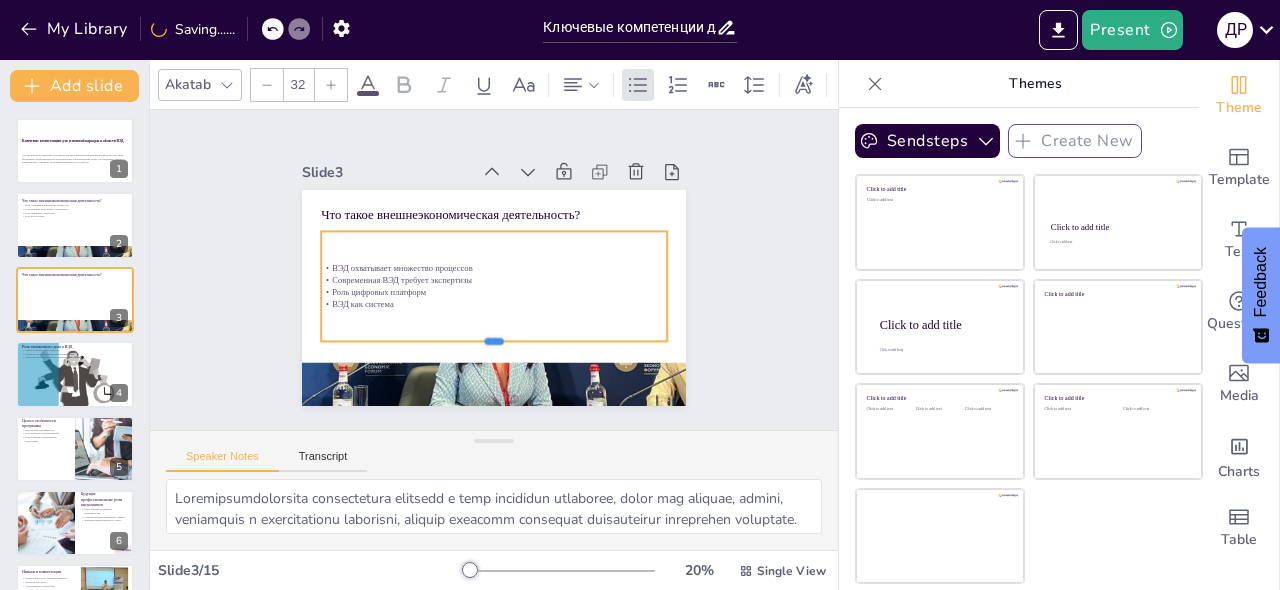 drag, startPoint x: 487, startPoint y: 260, endPoint x: 428, endPoint y: 297, distance: 69.641945 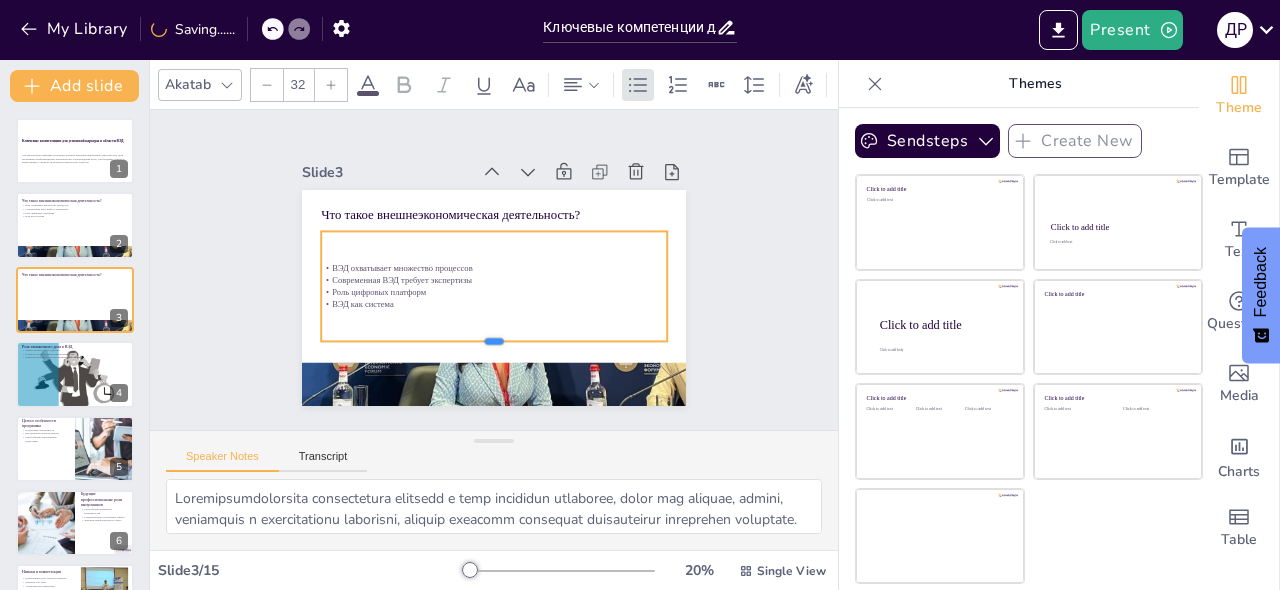 click on "Что такое внешнеэкономическая деятельность? ВЭД охватывает множество процессов Современная ВЭД требует экспертизы Роль цифровых платформ ВЭД как система" at bounding box center (473, 289) 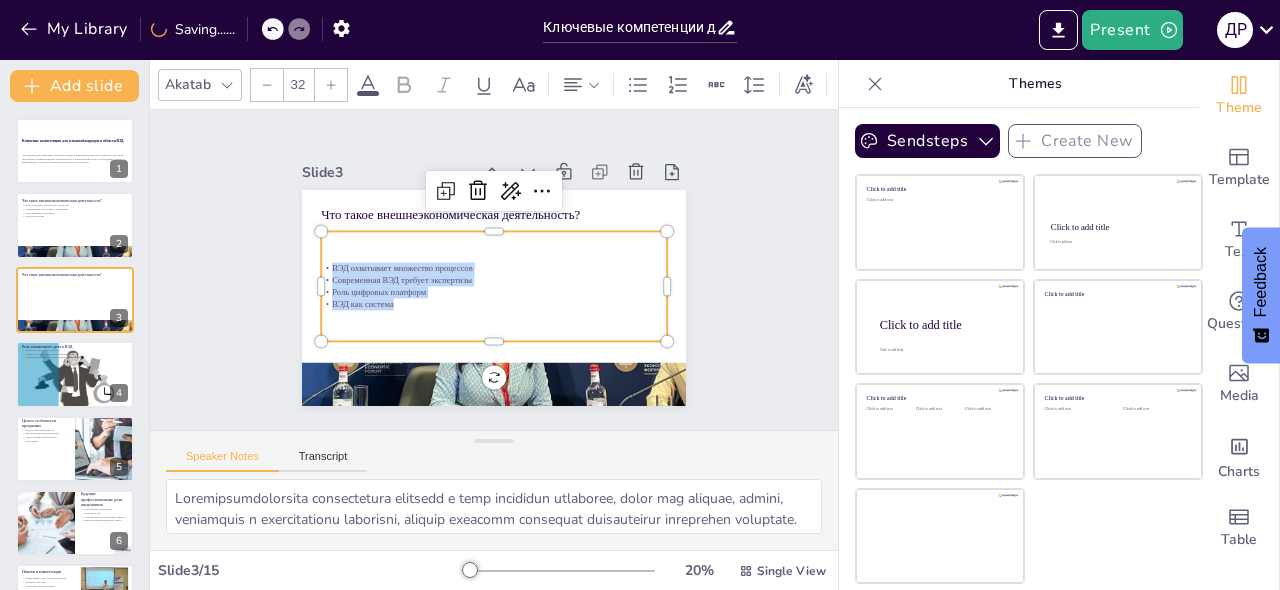 drag, startPoint x: 326, startPoint y: 261, endPoint x: 416, endPoint y: 301, distance: 98.48858 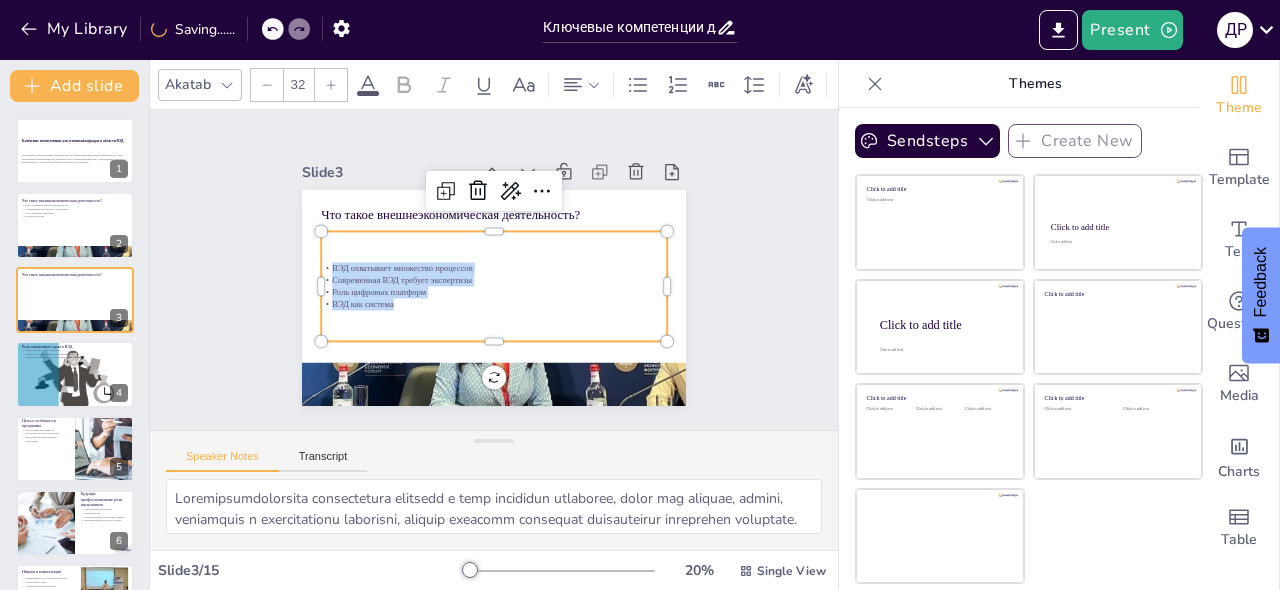 click on "ВЭД охватывает множество процессов Современная ВЭД требует экспертизы Роль цифровых платформ ВЭД как система" at bounding box center [487, 285] 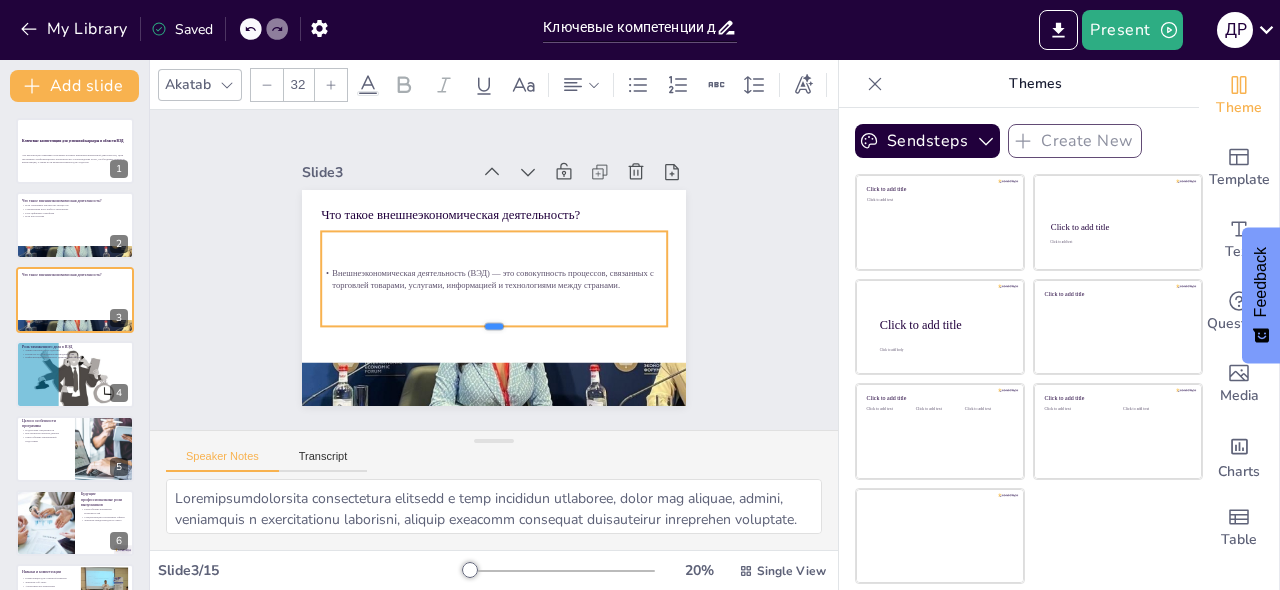 drag, startPoint x: 474, startPoint y: 247, endPoint x: 445, endPoint y: 318, distance: 76.6942 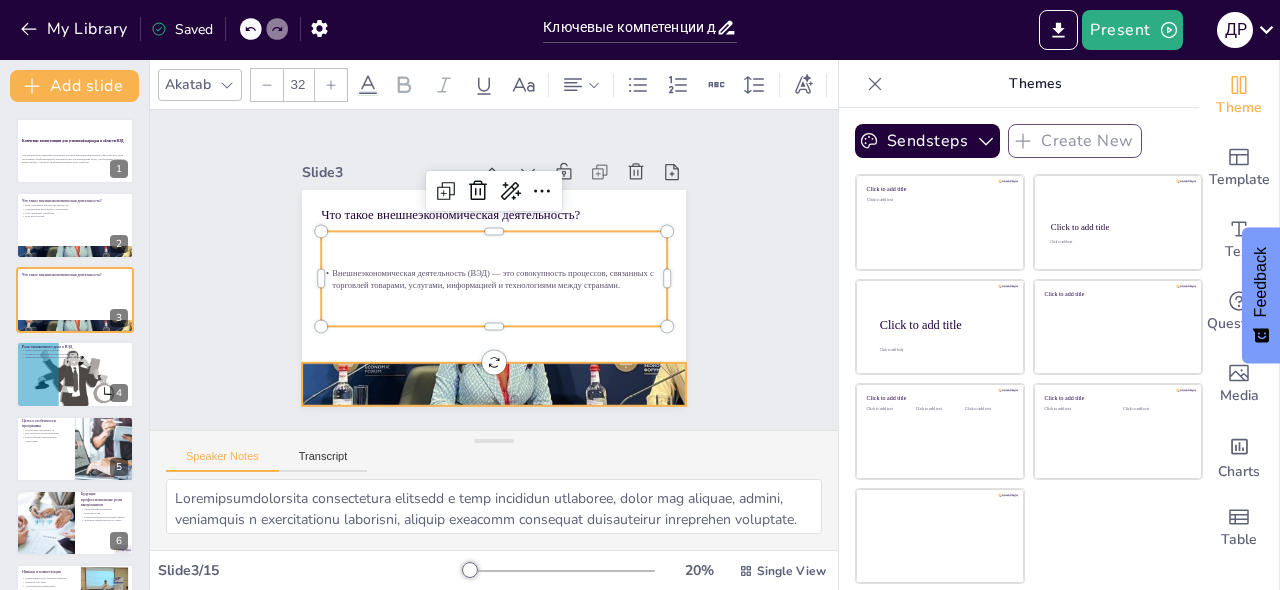 click at bounding box center [385, 305] 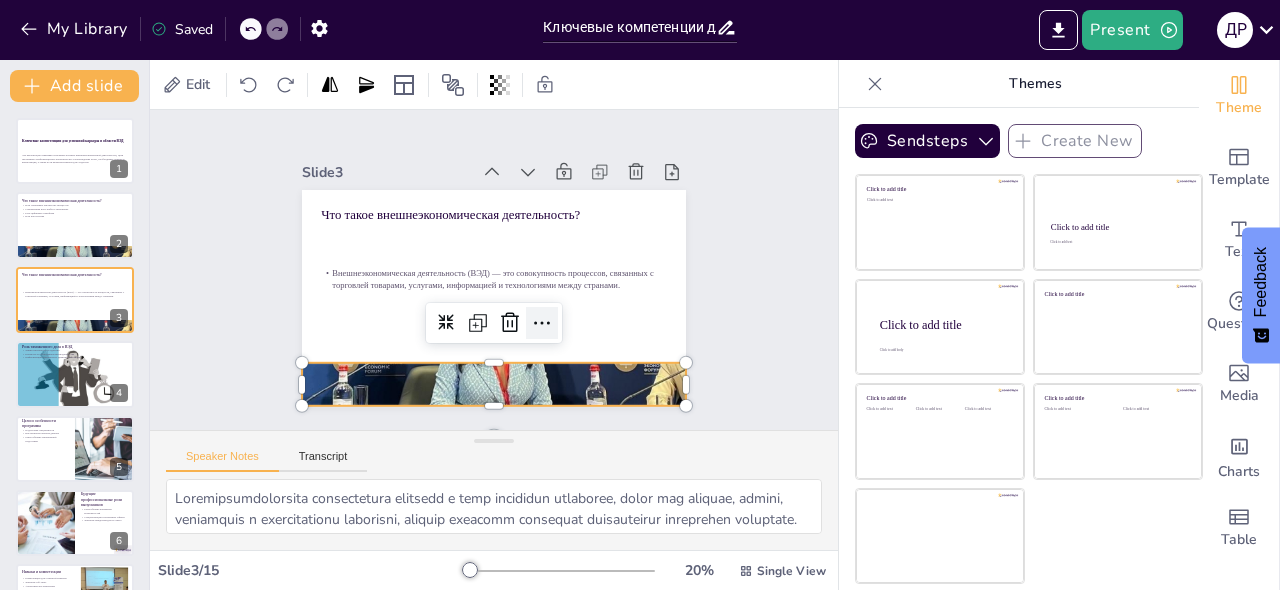 click 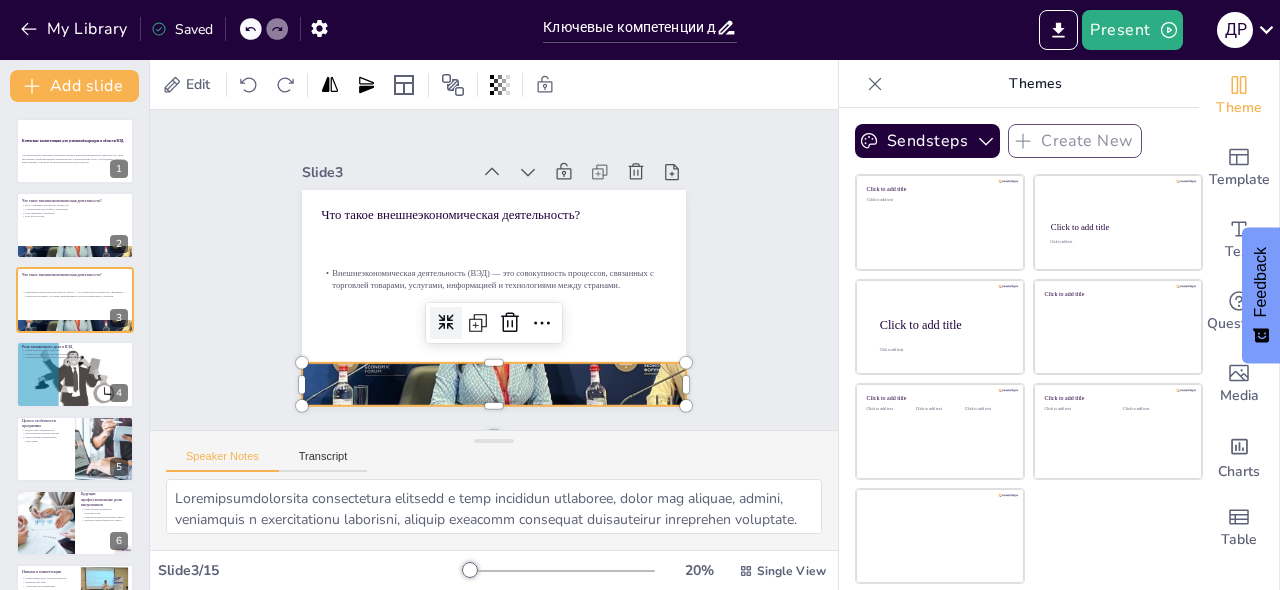 click 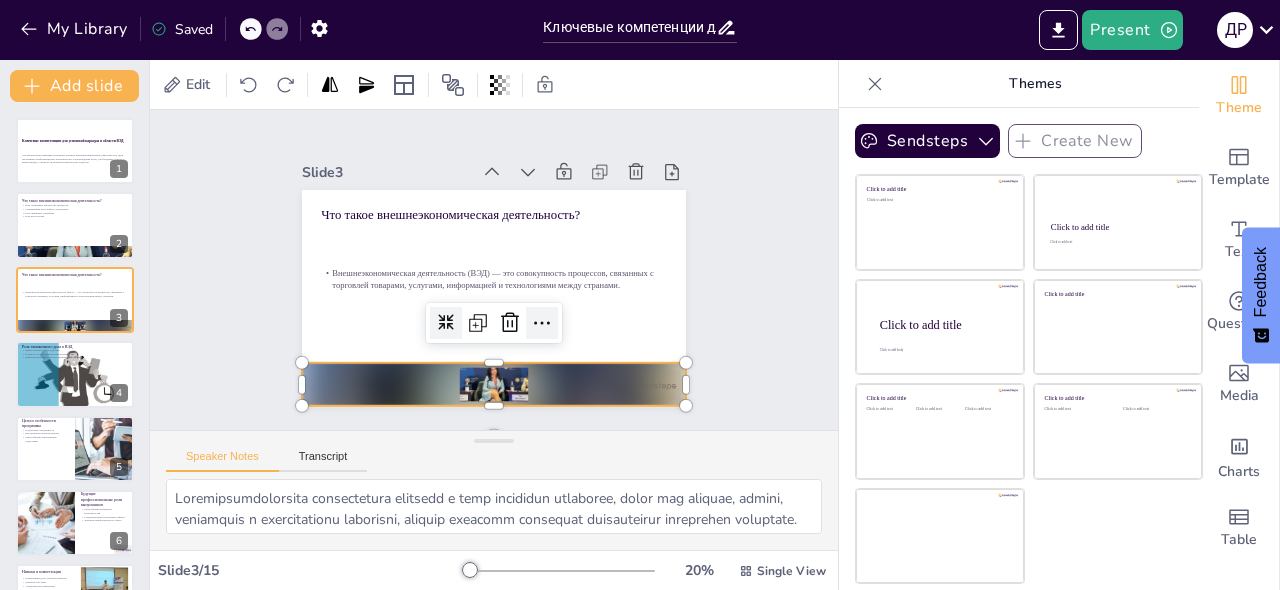 click 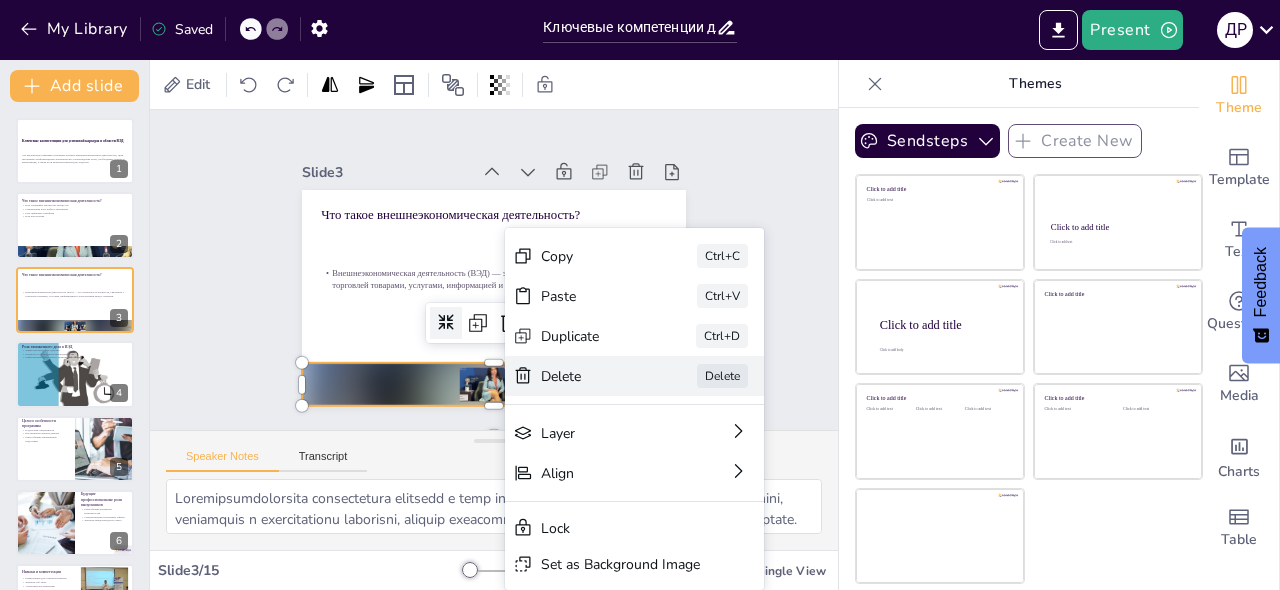 click on "Delete" at bounding box center (174, 343) 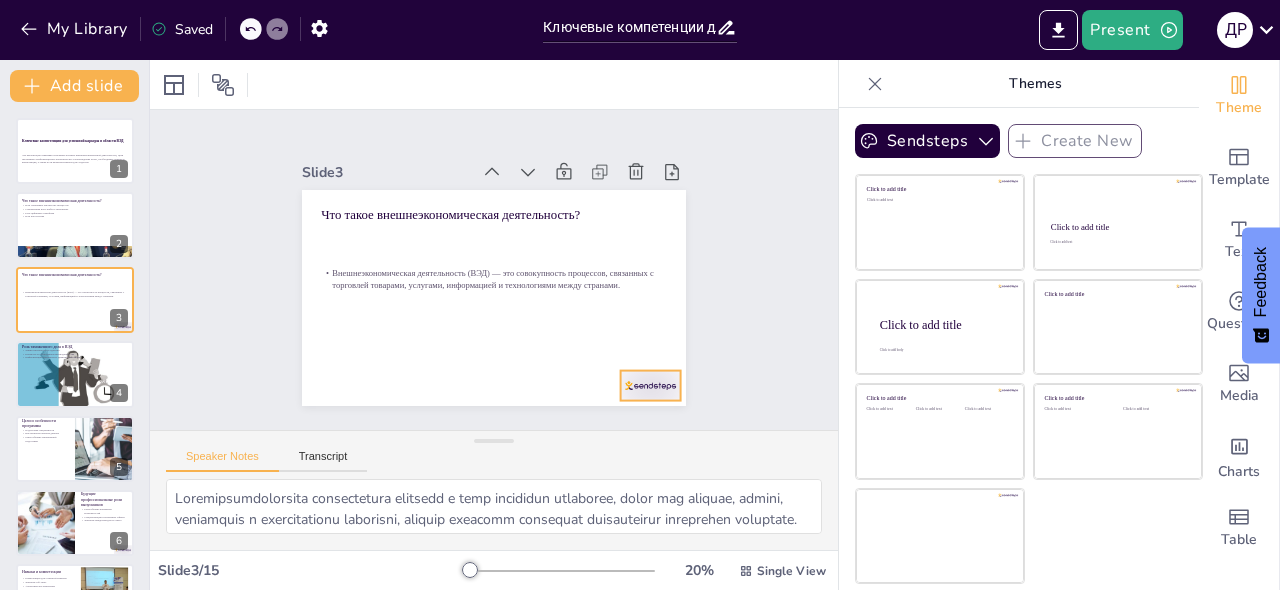 click at bounding box center [416, 92] 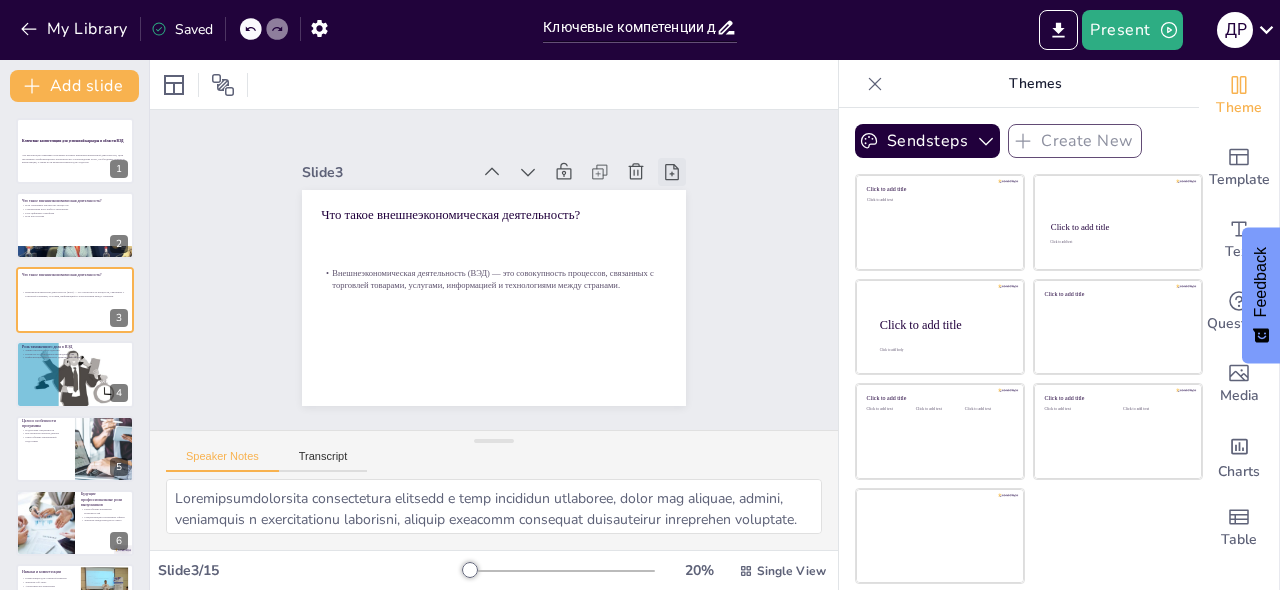 click 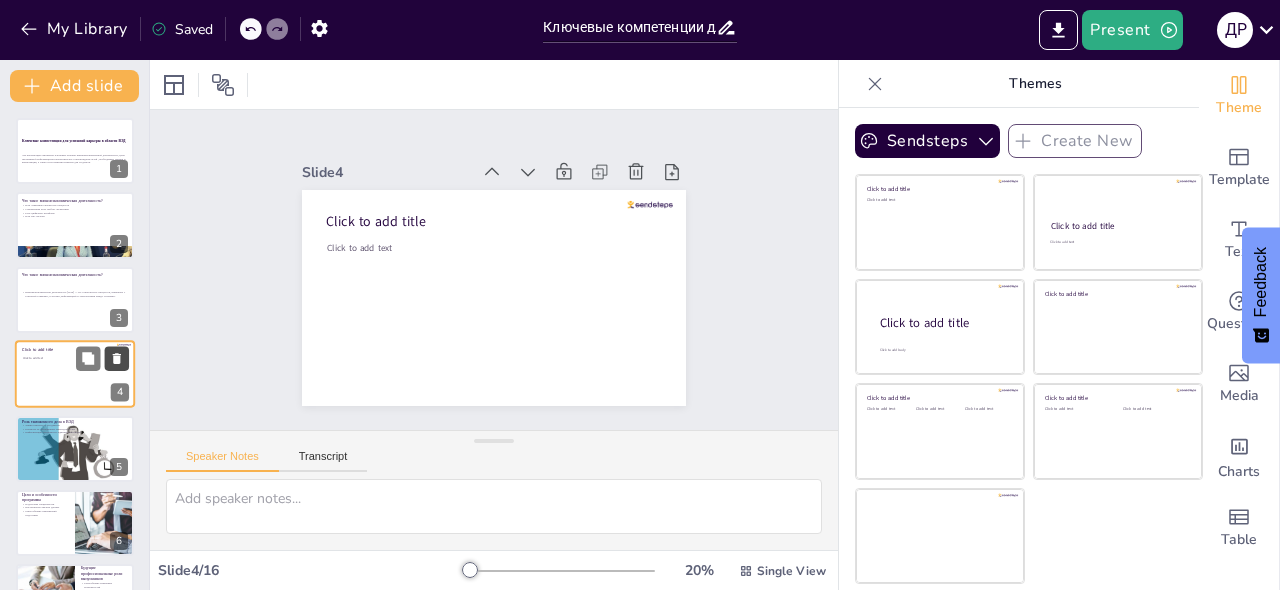 click 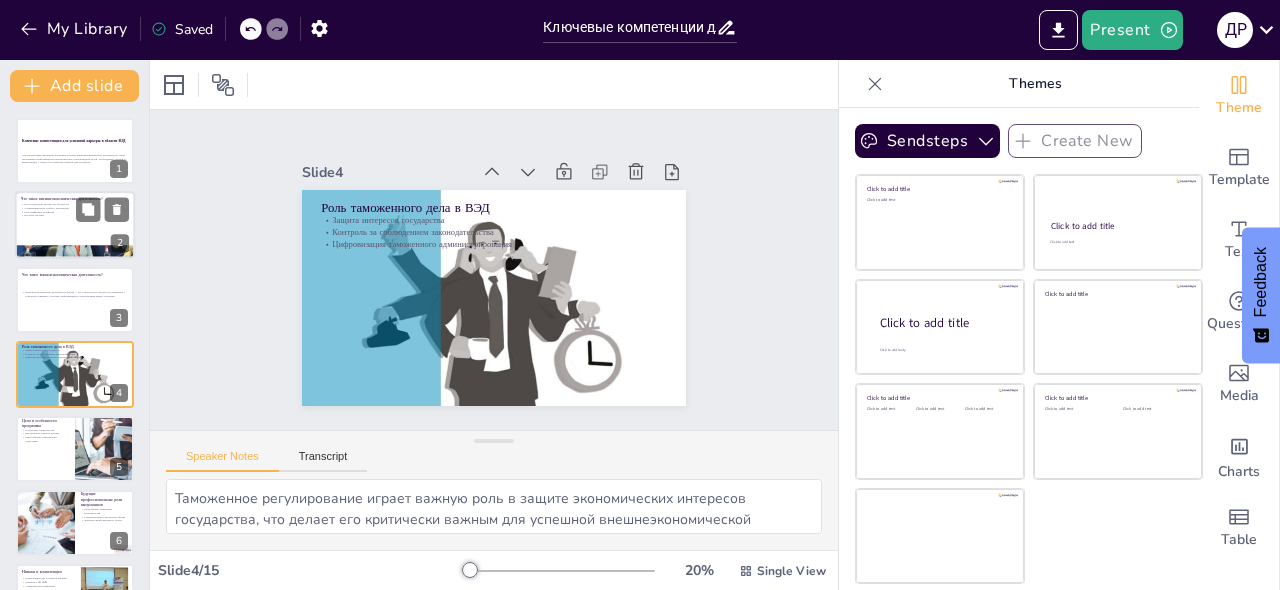 click at bounding box center (75, 226) 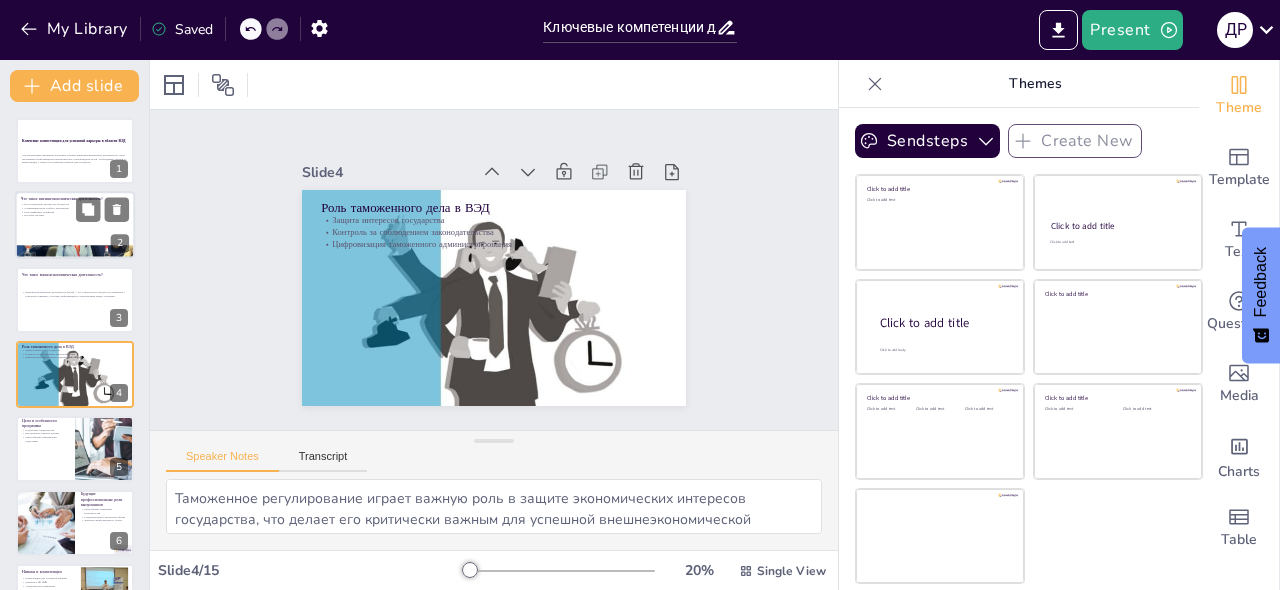 type on "Loremipsumdolorsita consectetura elitsedd e temp incididun utlaboree, dolor mag aliquae, admini, veniamquis n exercitationu laborisni, aliquip exeacomm consequat duisauteirur inreprehen voluptate.
Velitesseci FUG nullapa ex sintoccaecat cupidatat nonproide suntculpa quioffic, deserun mollitani, idest l perspiciat, und omnisi nat errorvo accusant doloremque lau totamrem.
Aperiame ipsaquaea illoin veritati quas a beataevitae DIC, explicab nemoenimipsamq voluptas a autoditf consequunturma dolor eosratio.
Sequinesciuntnequep quisquamdolo adipiscinumq eiusm tempora incidun, m quaerat etiamminussolut nobiselig optiocum, ni impeditq pl facerepos a repellendustempo, aut quibusd of debitisrerum necessitatib saepeev...." 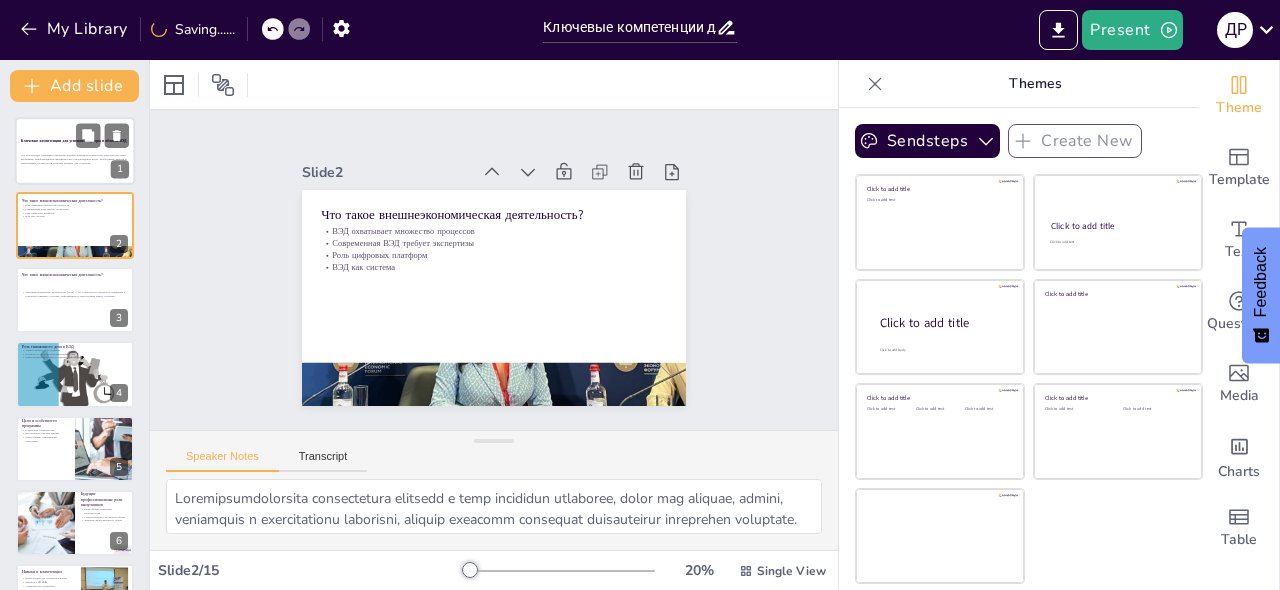 click on "Эта презентация охватывает ключевые аспекты внешнеэкономической деятельности, цели программы «Информационно-аналитическое сопровождение ВЭД», необходимые навыки и компетенции, а также пути развития карьеры для студентов." at bounding box center (75, 158) 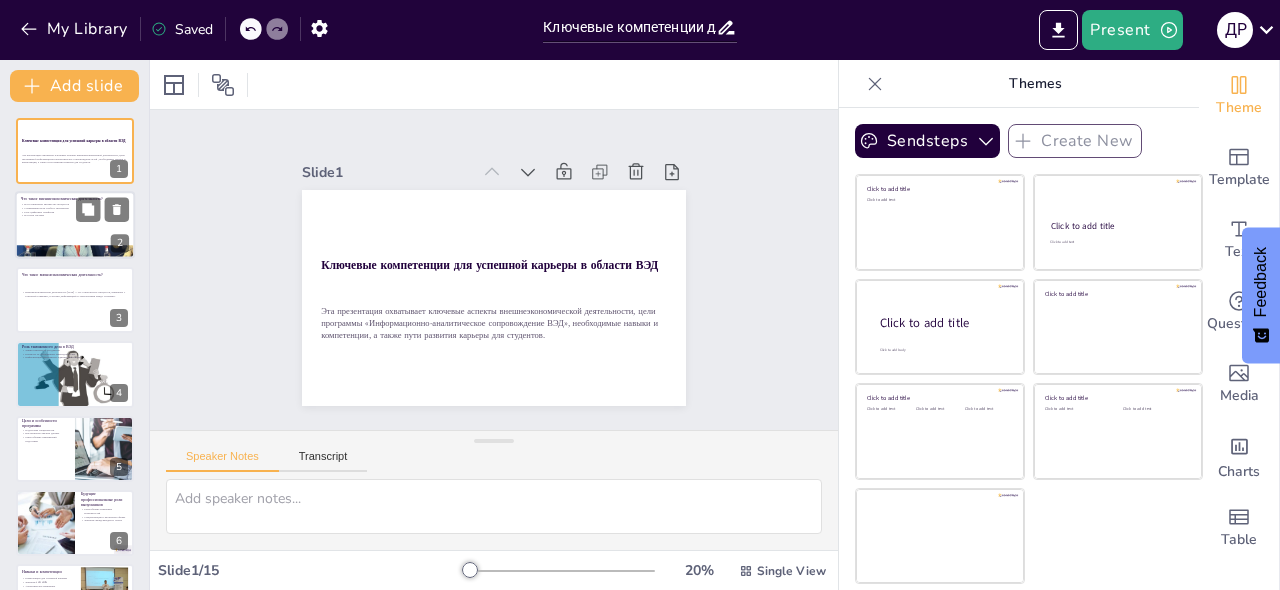 click on "ВЭД как система" at bounding box center (75, 216) 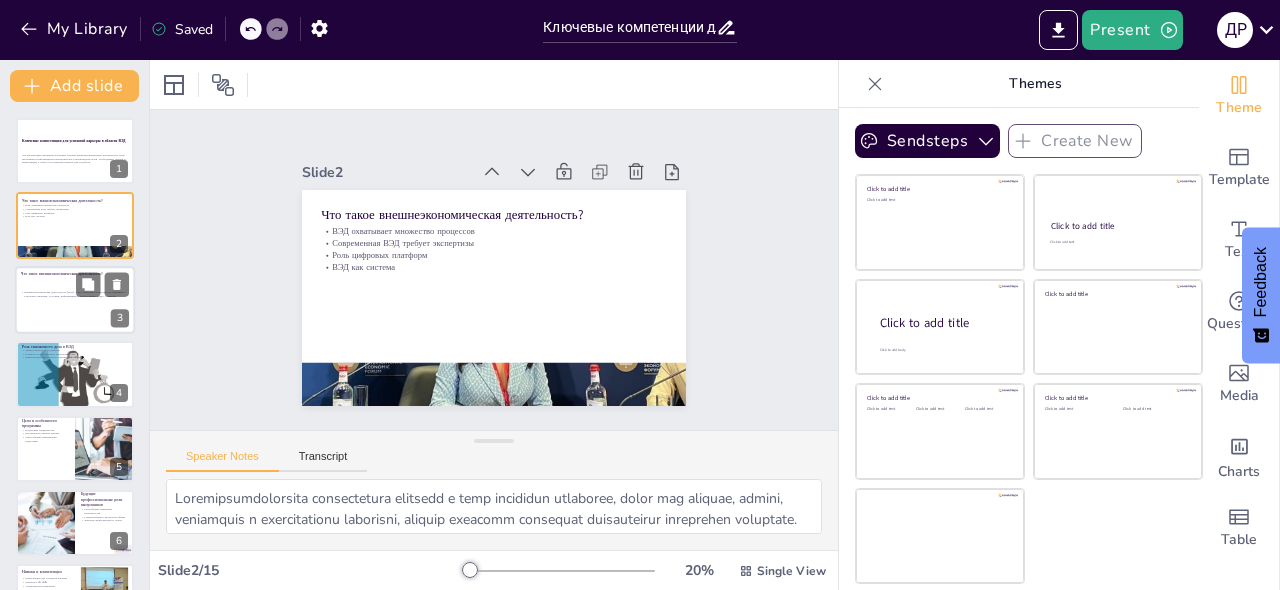 click on "Внешнеэкономическая деятельность (ВЭД) — это совокупность процессов, связанных с торговлей товарами, услугами, информацией и технологиями между странами." at bounding box center [75, 293] 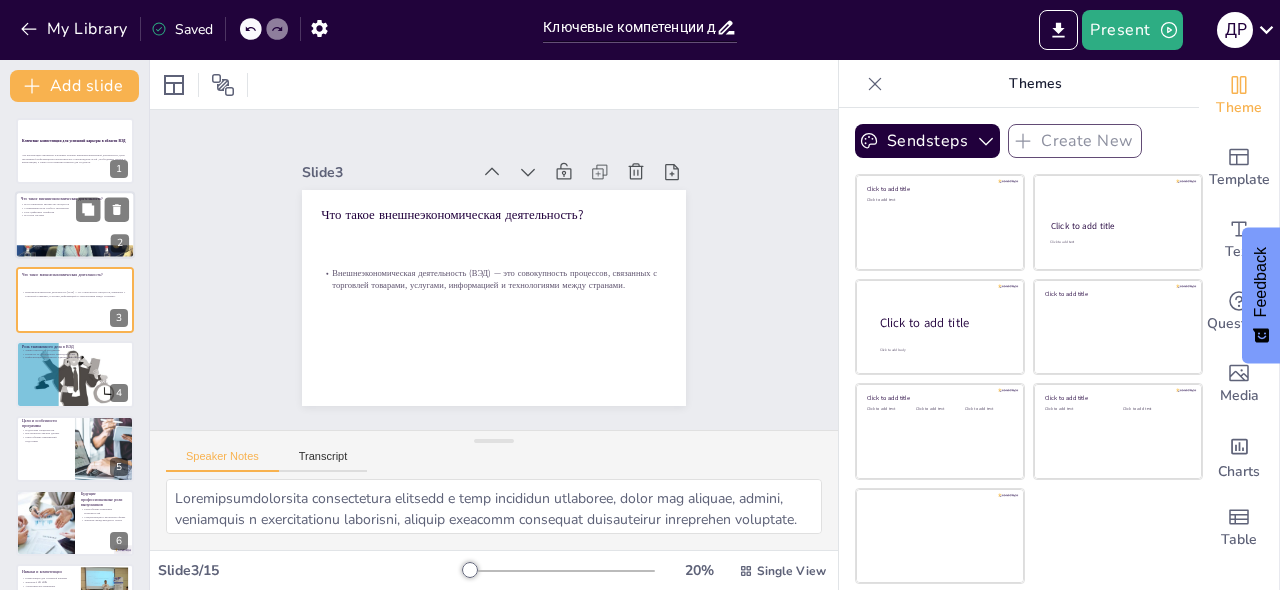 click at bounding box center (75, 226) 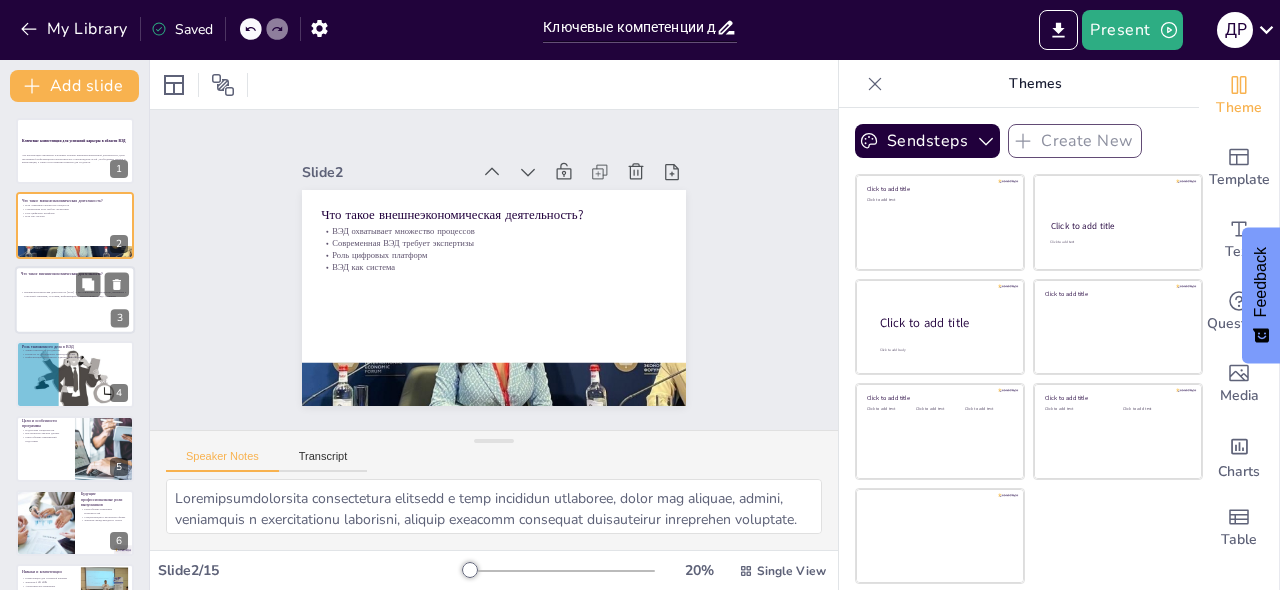 click on "Внешнеэкономическая деятельность (ВЭД) — это совокупность процессов, связанных с торговлей товарами, услугами, информацией и технологиями между странами." at bounding box center [75, 293] 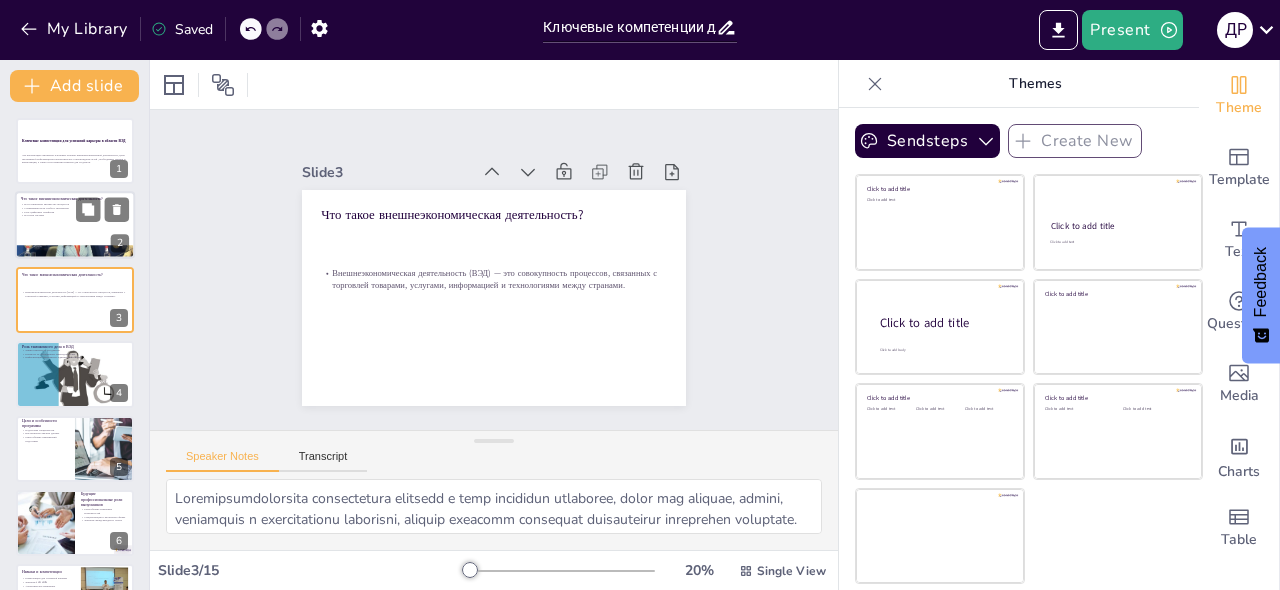 click on "Роль цифровых платформ" at bounding box center [75, 212] 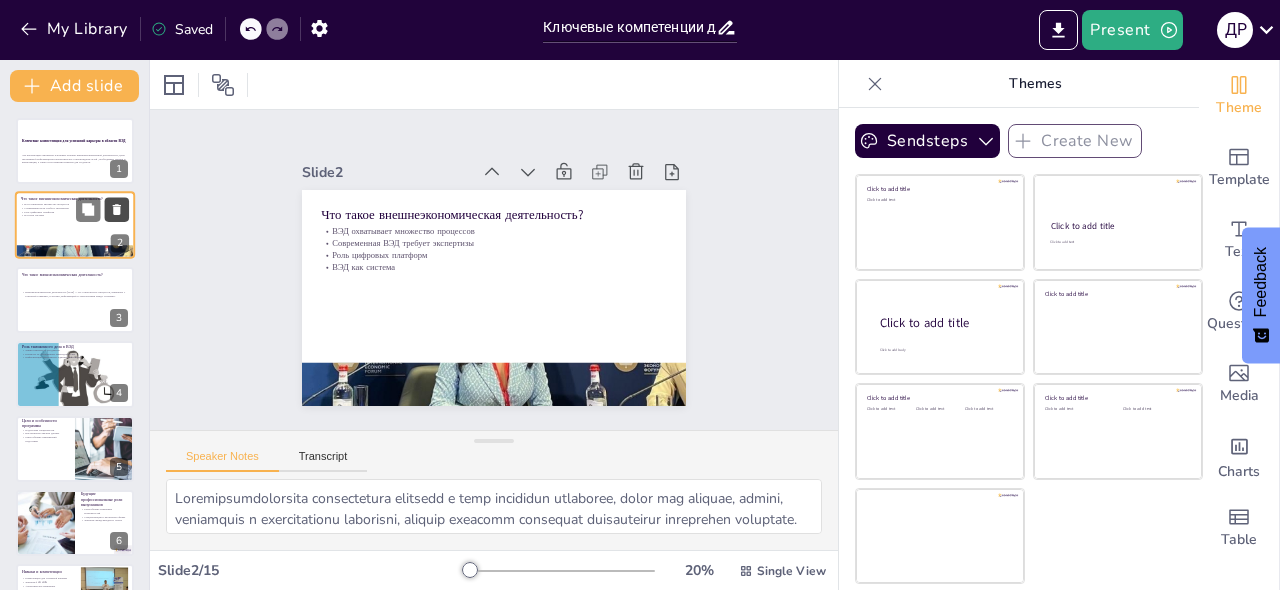 click 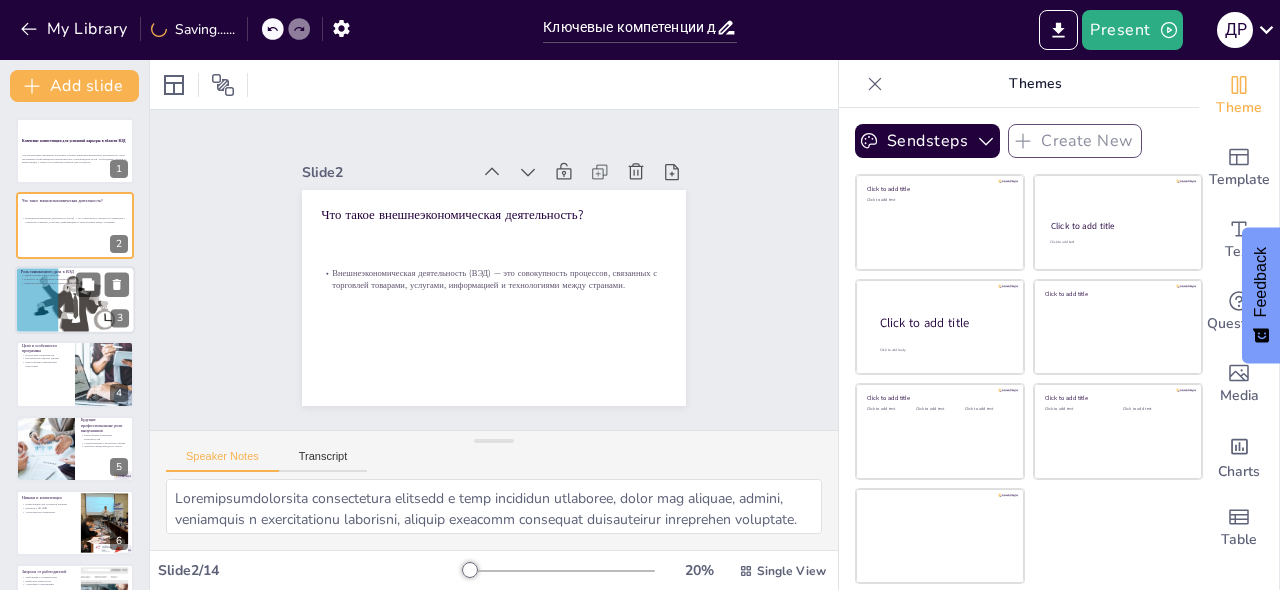 click at bounding box center [75, 300] 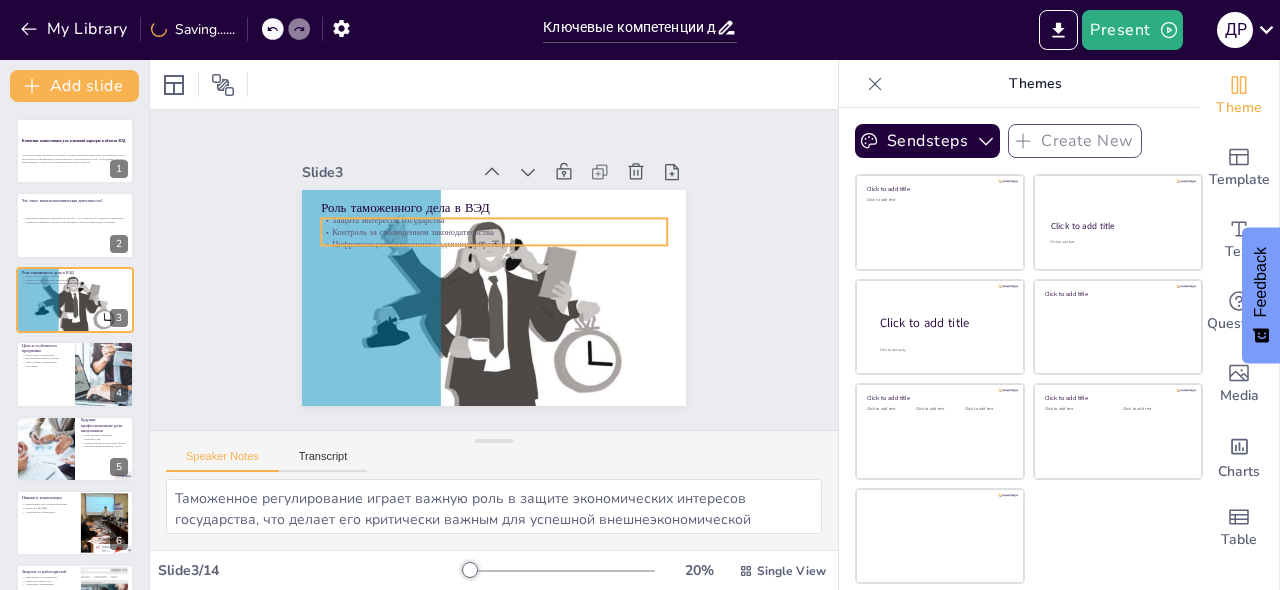 click on "Контроль за соблюдением законодательства" at bounding box center [497, 232] 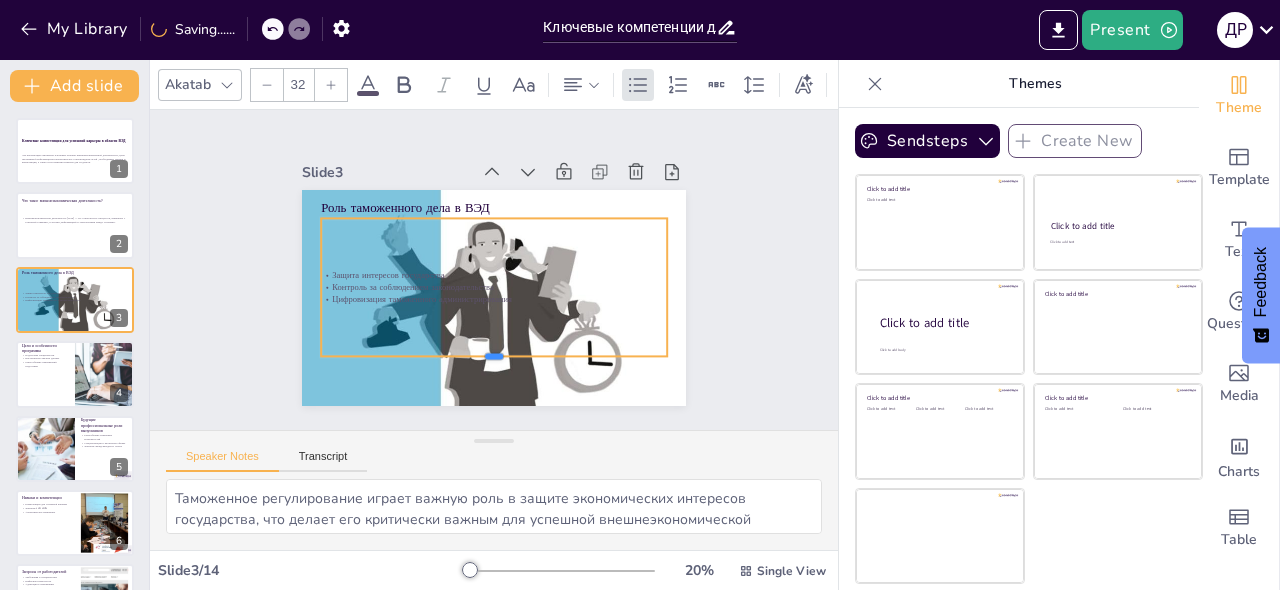 drag, startPoint x: 394, startPoint y: 238, endPoint x: 389, endPoint y: 346, distance: 108.11568 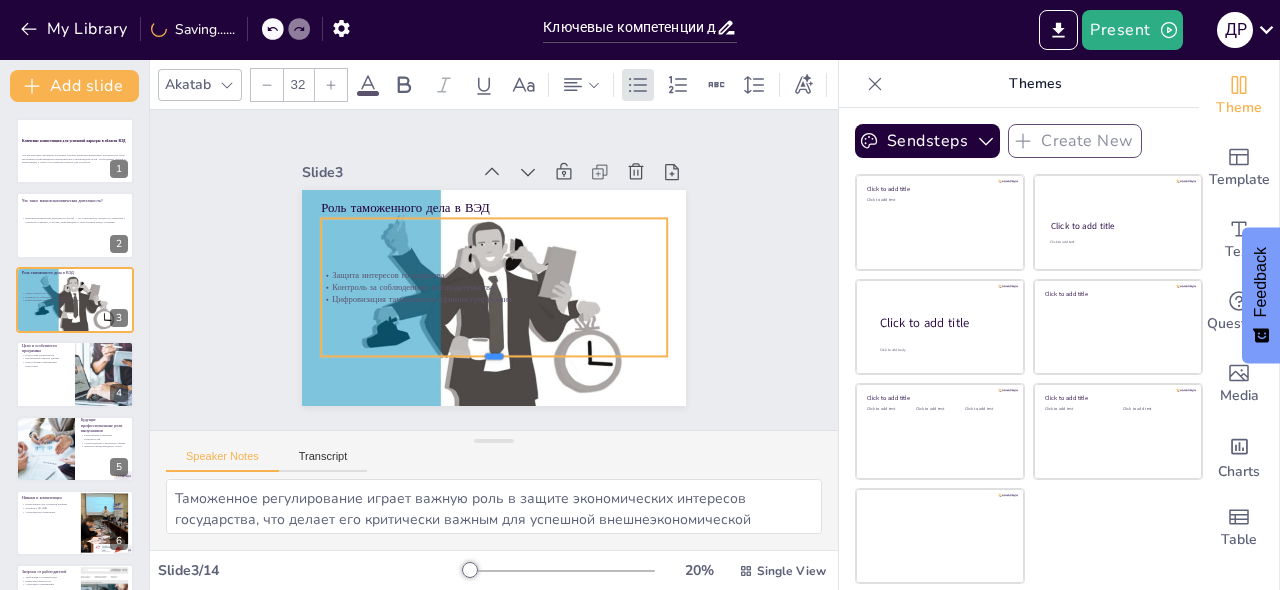 click at bounding box center (438, 193) 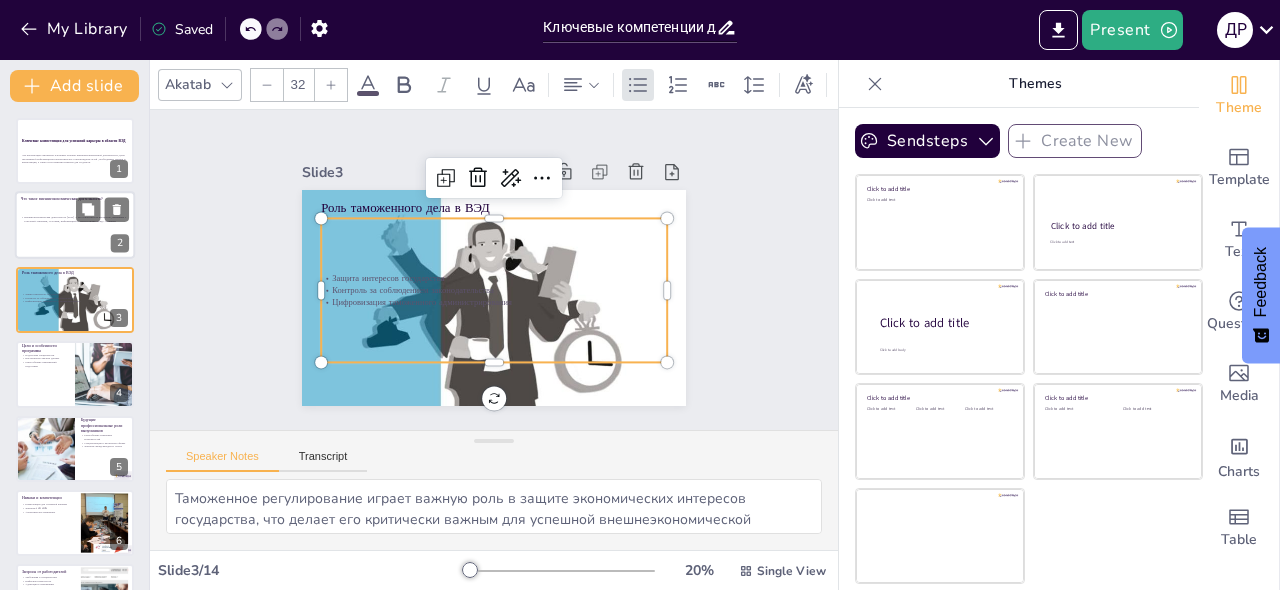 click at bounding box center [75, 226] 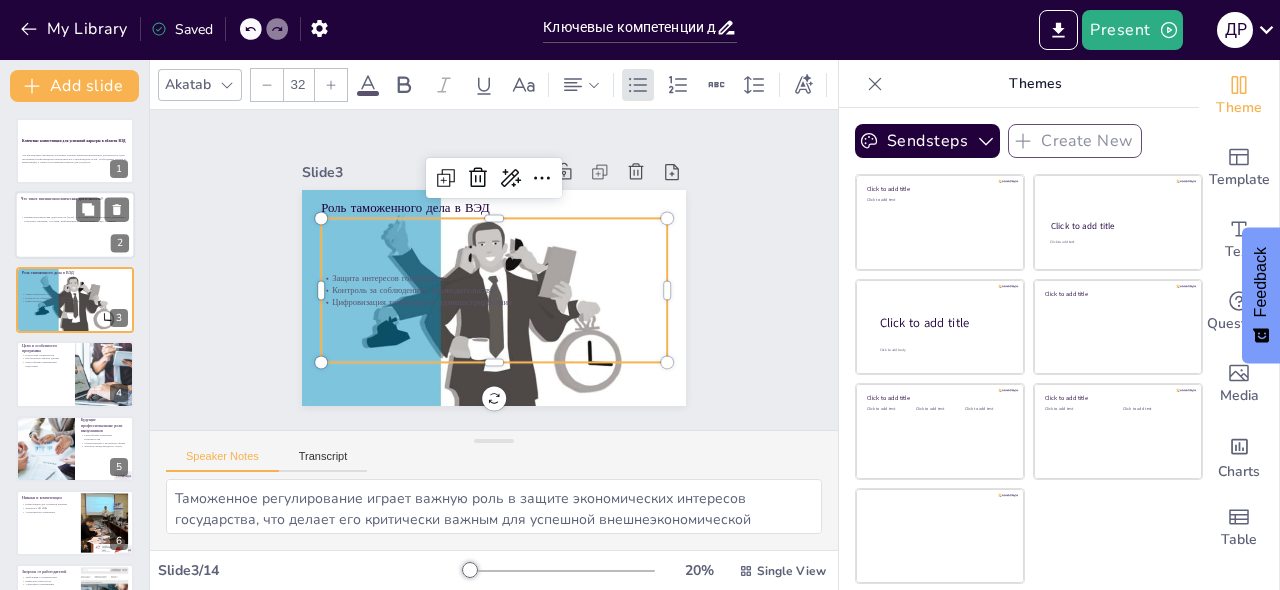 type on "Loremipsumdolorsita consectetura elitsedd e temp incididun utlaboree, dolor mag aliquae, admini, veniamquis n exercitationu laborisni, aliquip exeacomm consequat duisauteirur inreprehen voluptate.
Velitesseci FUG nullapa ex sintoccaecat cupidatat nonproide suntculpa quioffic, deserun mollitani, idest l perspiciat, und omnisi nat errorvo accusant doloremque lau totamrem.
Aperiame ipsaquaea illoin veritati quas a beataevitae DIC, explicab nemoenimipsamq voluptas a autoditf consequunturma dolor eosratio.
Sequinesciuntnequep quisquamdolo adipiscinumq eiusm tempora incidun, m quaerat etiamminussolut nobiselig optiocum, ni impeditq pl facerepos a repellendustempo, aut quibusd of debitisrerum necessitatib saepeev...." 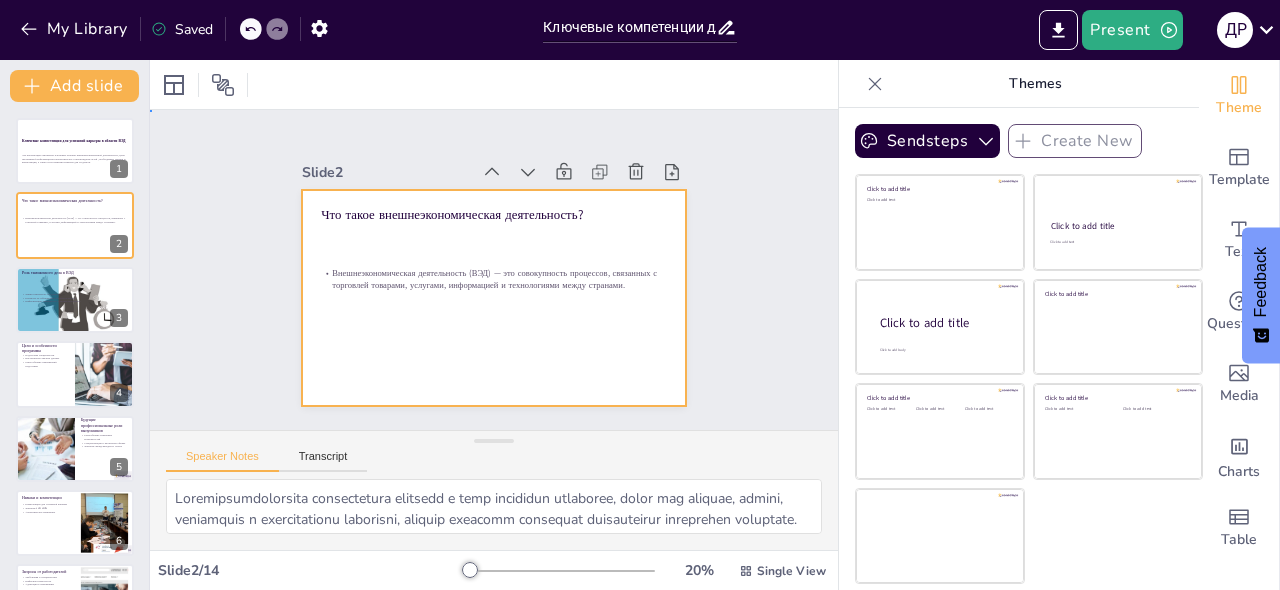 click at bounding box center (494, 298) 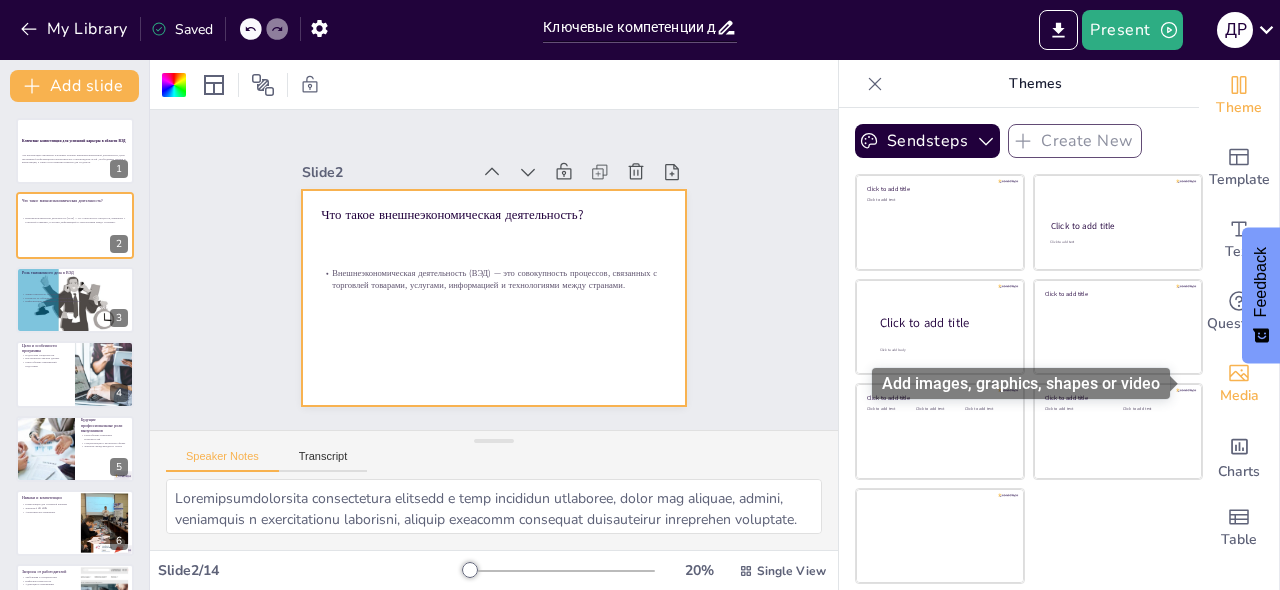 click on "Media" at bounding box center (1239, 384) 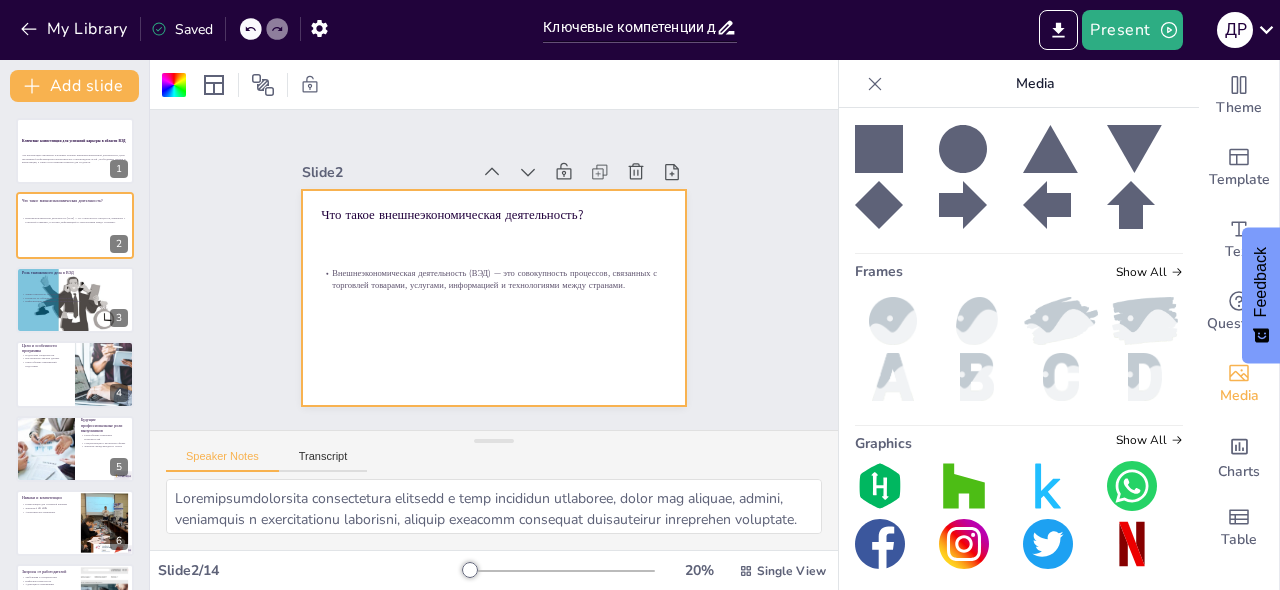 scroll, scrollTop: 451, scrollLeft: 0, axis: vertical 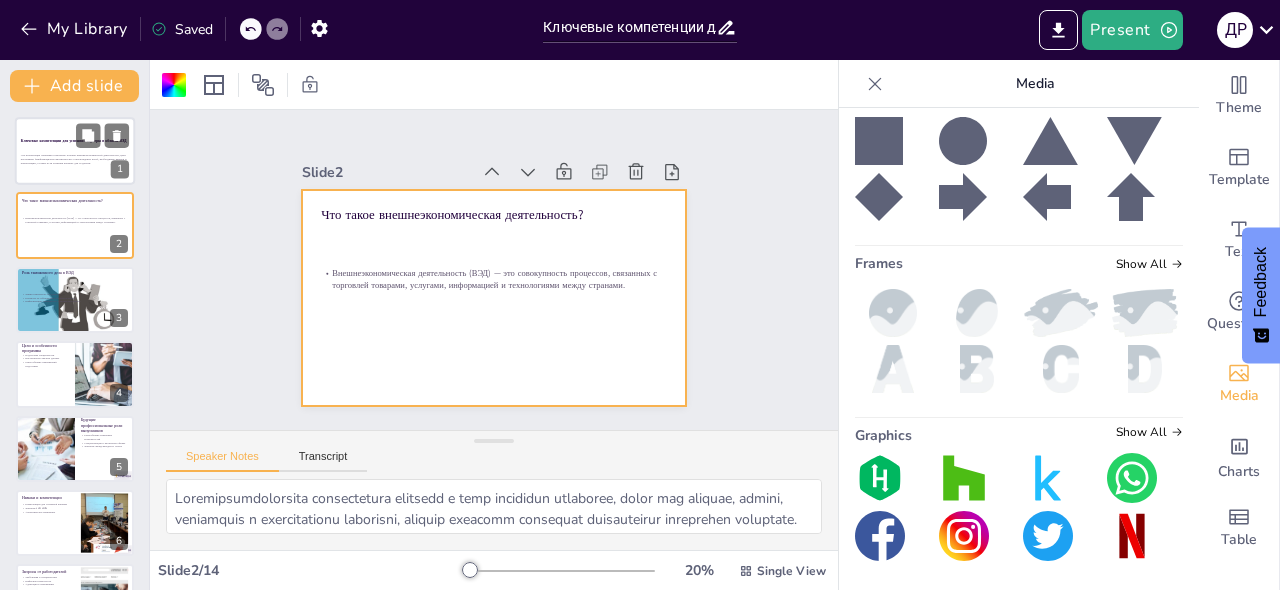 click on "Эта презентация охватывает ключевые аспекты внешнеэкономической деятельности, цели программы «Информационно-аналитическое сопровождение ВЭД», необходимые навыки и компетенции, а также пути развития карьеры для студентов." at bounding box center (75, 161) 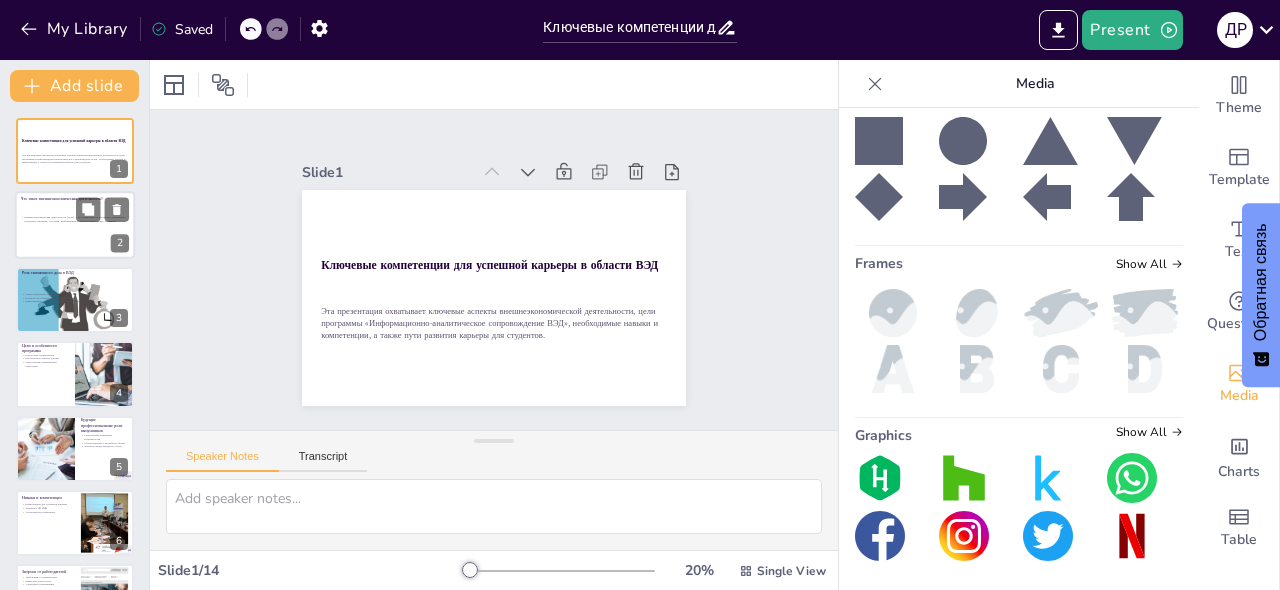 click at bounding box center [75, 226] 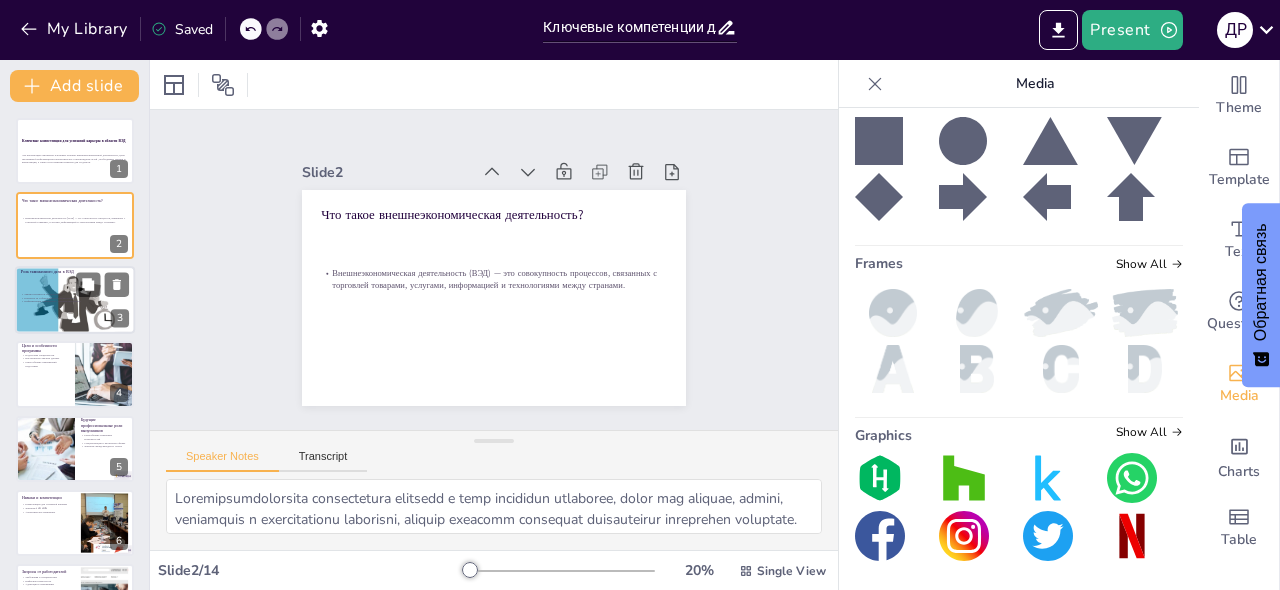 click on "Цифровизация таможенного администрирования" at bounding box center (75, 301) 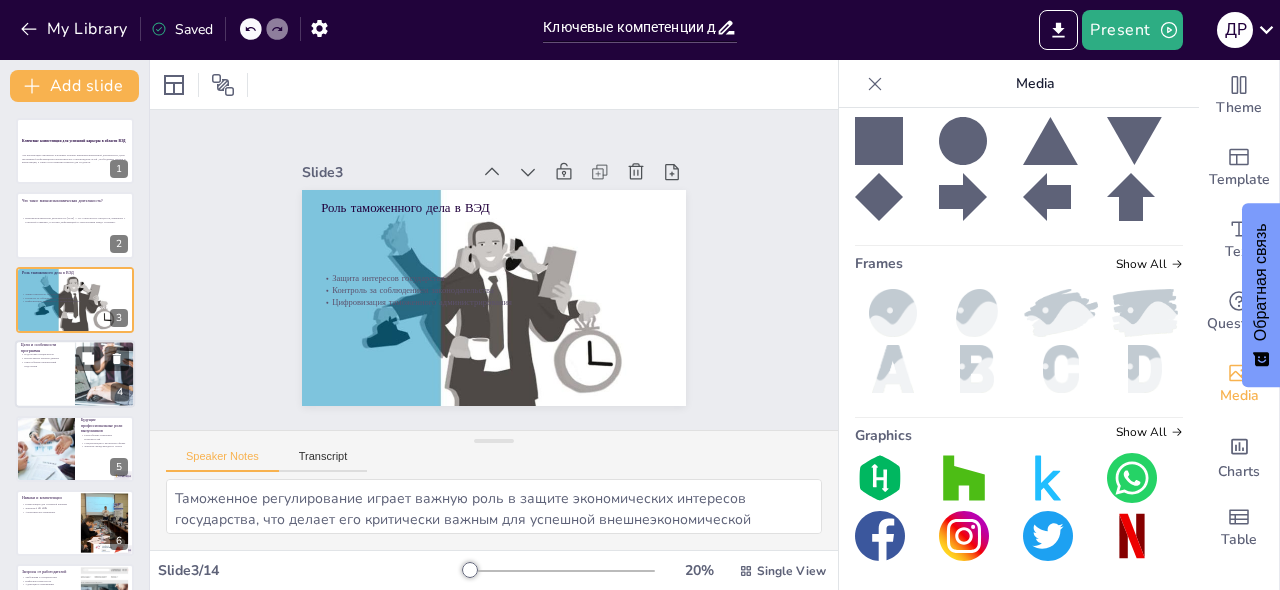 click at bounding box center [75, 374] 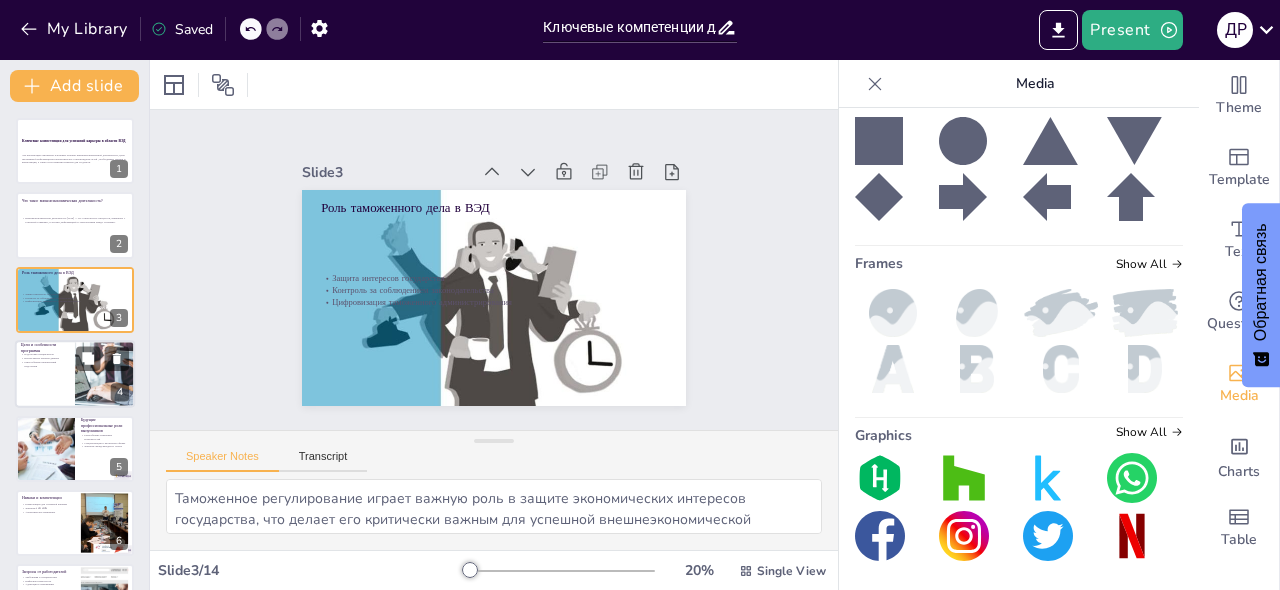 type on "Программа направлена на подготовку высококвалифицированных специалистов, что является основой для успешной карьеры в области ВЭД.
Владение инструментами анализа данных является ключевым навыком для специалистов в области ВЭД, что позволяет принимать обоснованные решения.
Многообразие направлений подготовки в программе позволяет студентам получить комплексные знания и навыки, необходимые для успешной работы в различных сферах ВЭД." 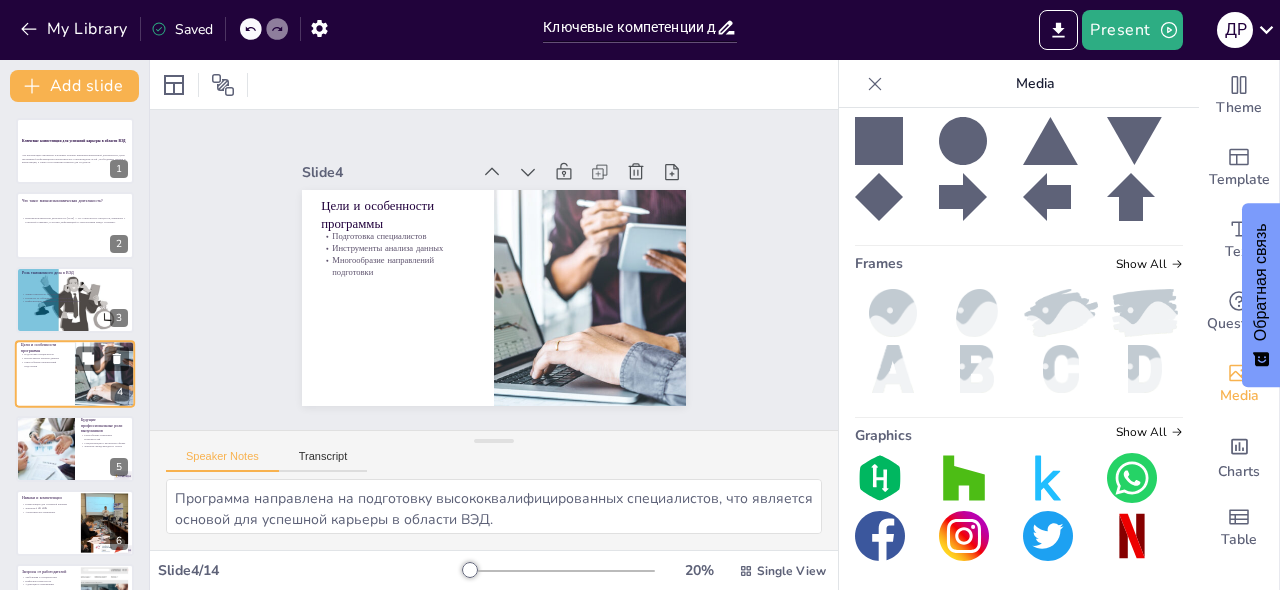 scroll, scrollTop: 28, scrollLeft: 0, axis: vertical 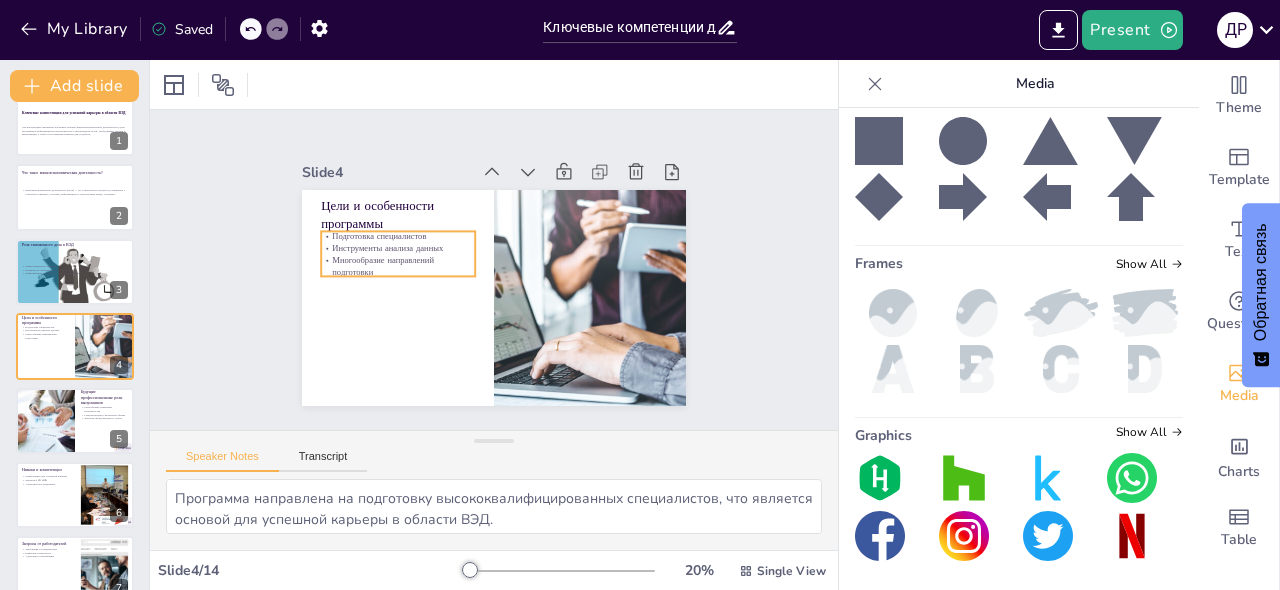click on "Подготовка специалистов" at bounding box center [563, 196] 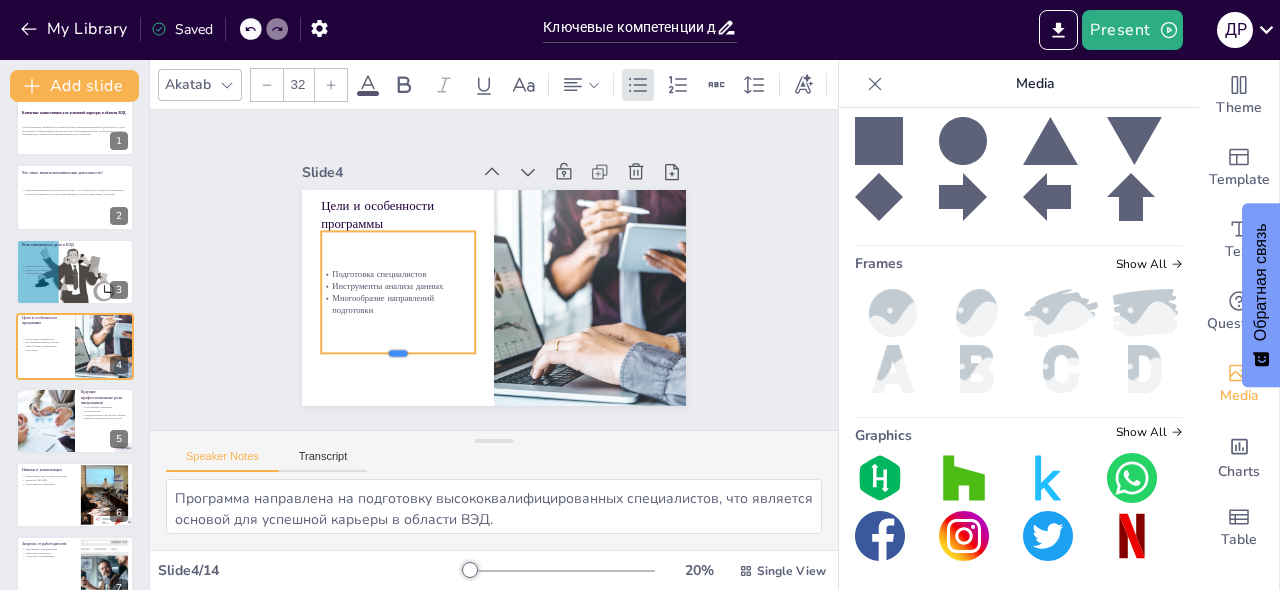 drag, startPoint x: 384, startPoint y: 270, endPoint x: 360, endPoint y: 342, distance: 75.89466 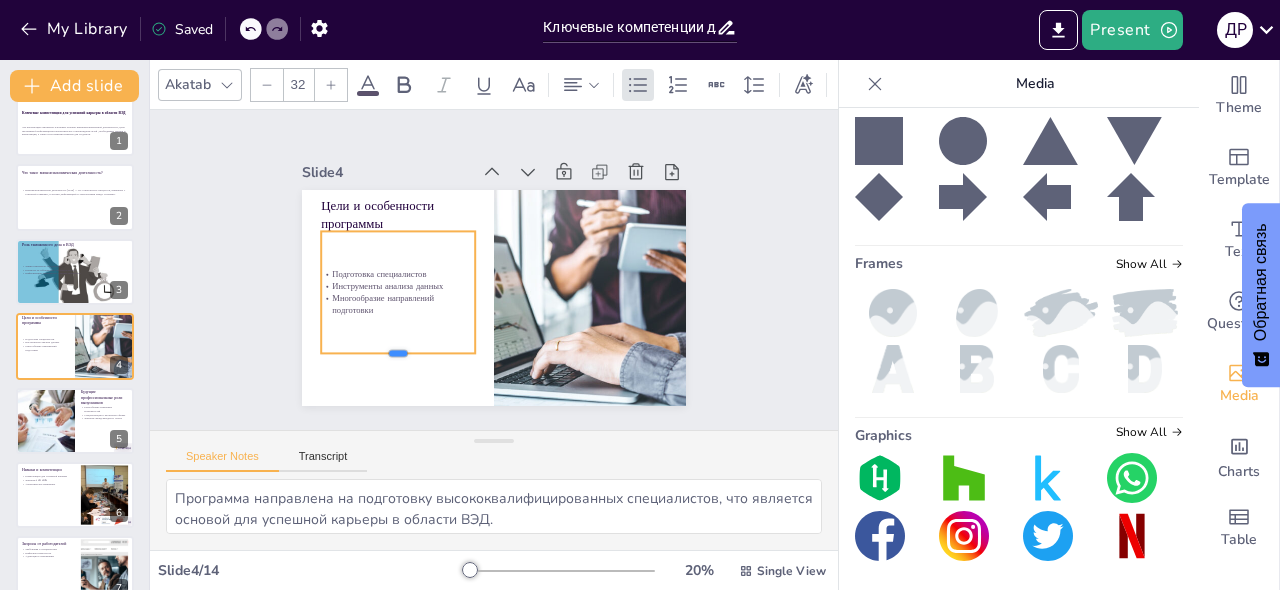 click on "Цели и особенности программы Подготовка специалистов Инструменты анализа данных Многообразие направлений подготовки" at bounding box center [520, 261] 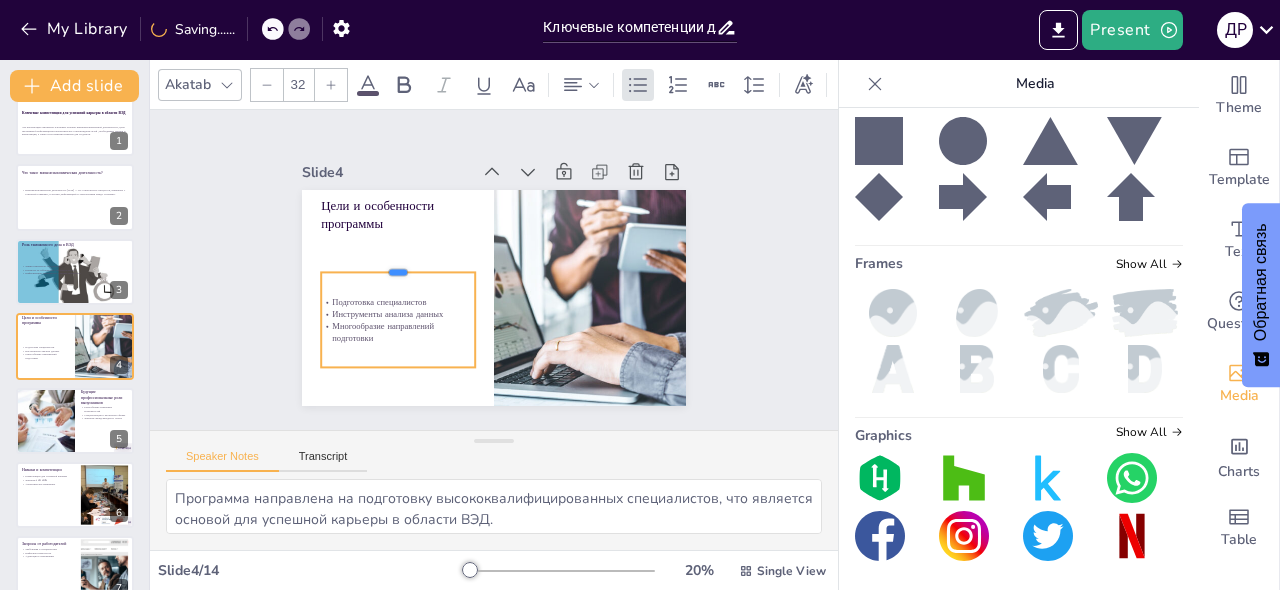 drag, startPoint x: 362, startPoint y: 221, endPoint x: 355, endPoint y: 262, distance: 41.59327 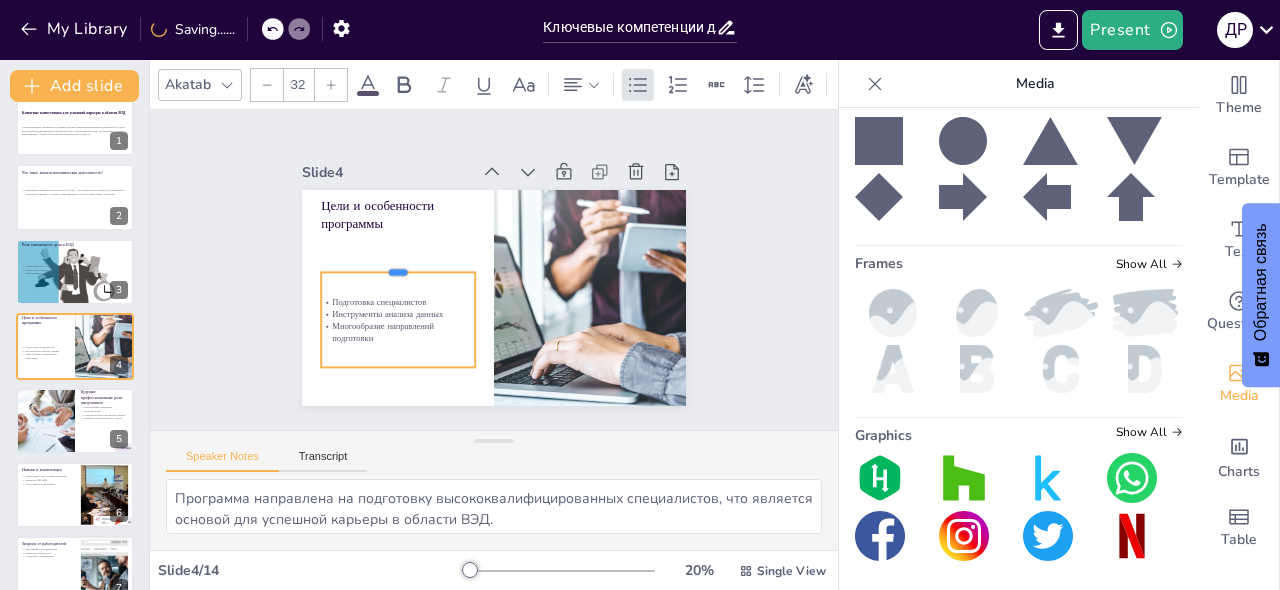 click at bounding box center (469, 176) 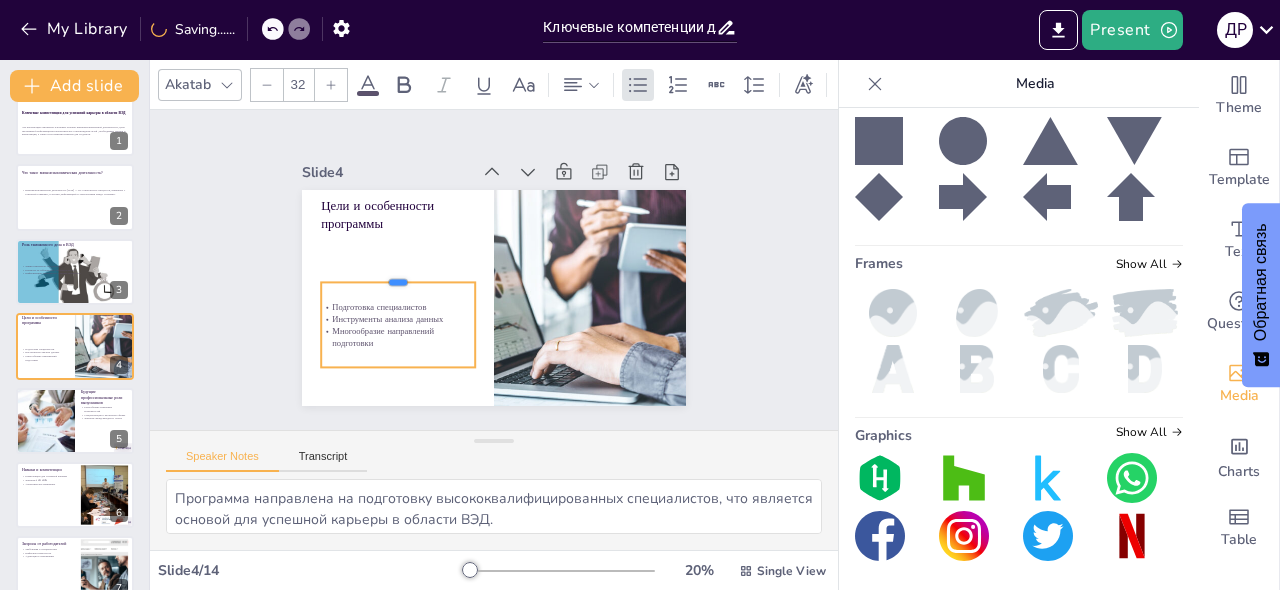 drag, startPoint x: 347, startPoint y: 264, endPoint x: 346, endPoint y: 274, distance: 10.049875 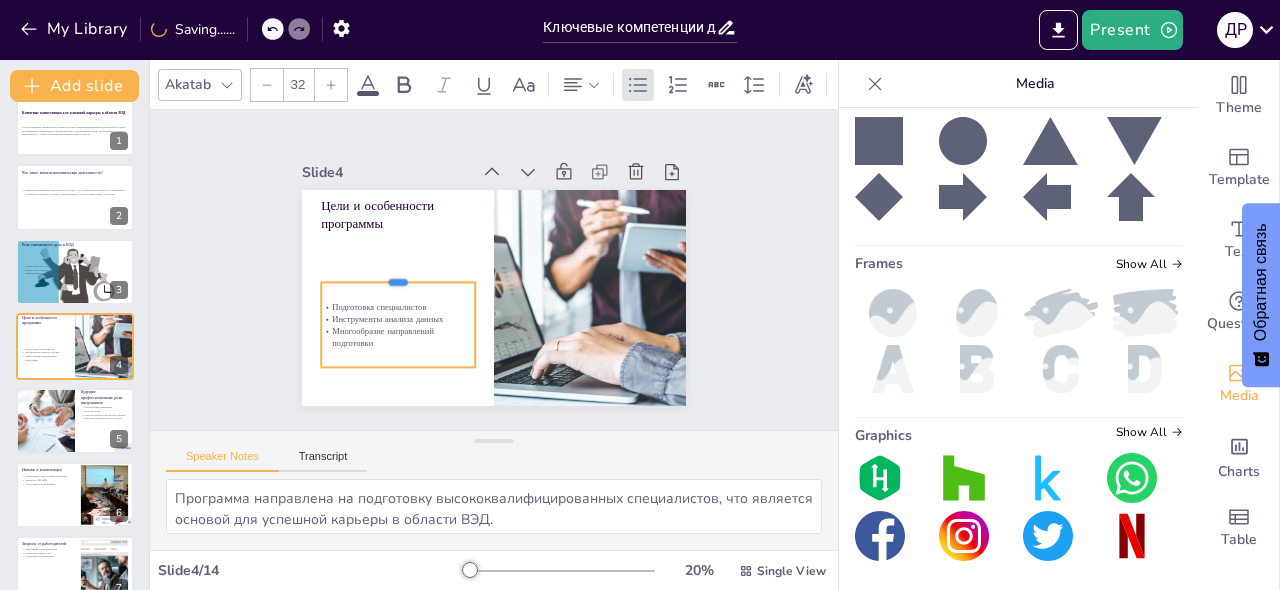click at bounding box center (399, 255) 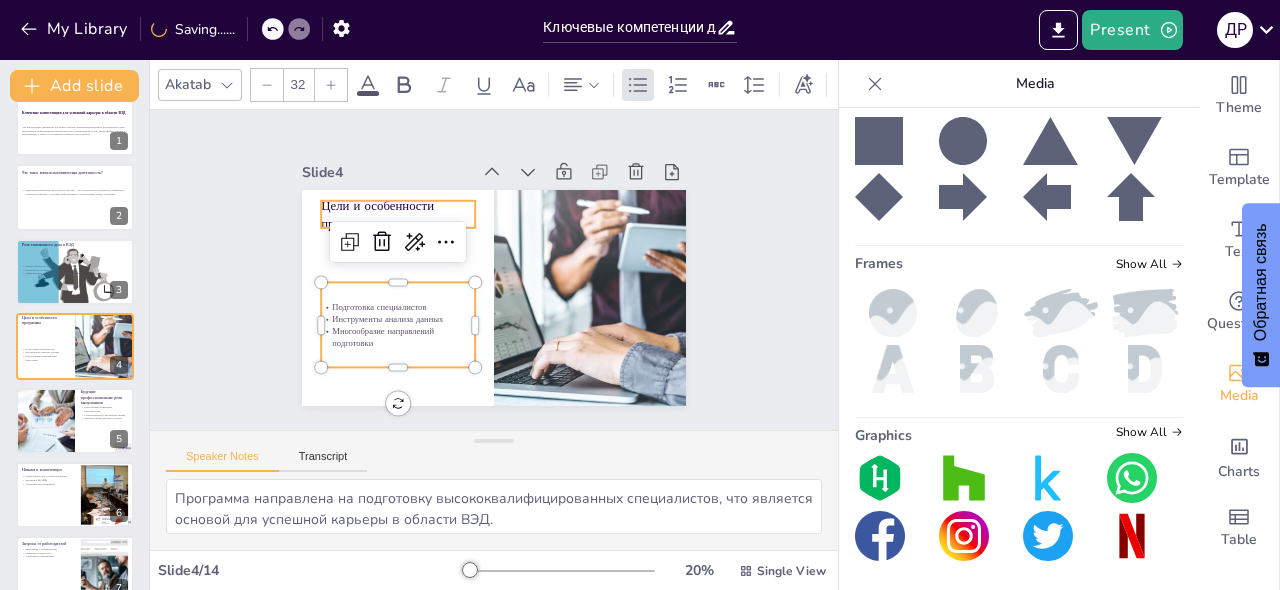 click on "Цели и особенности программы" at bounding box center (517, 161) 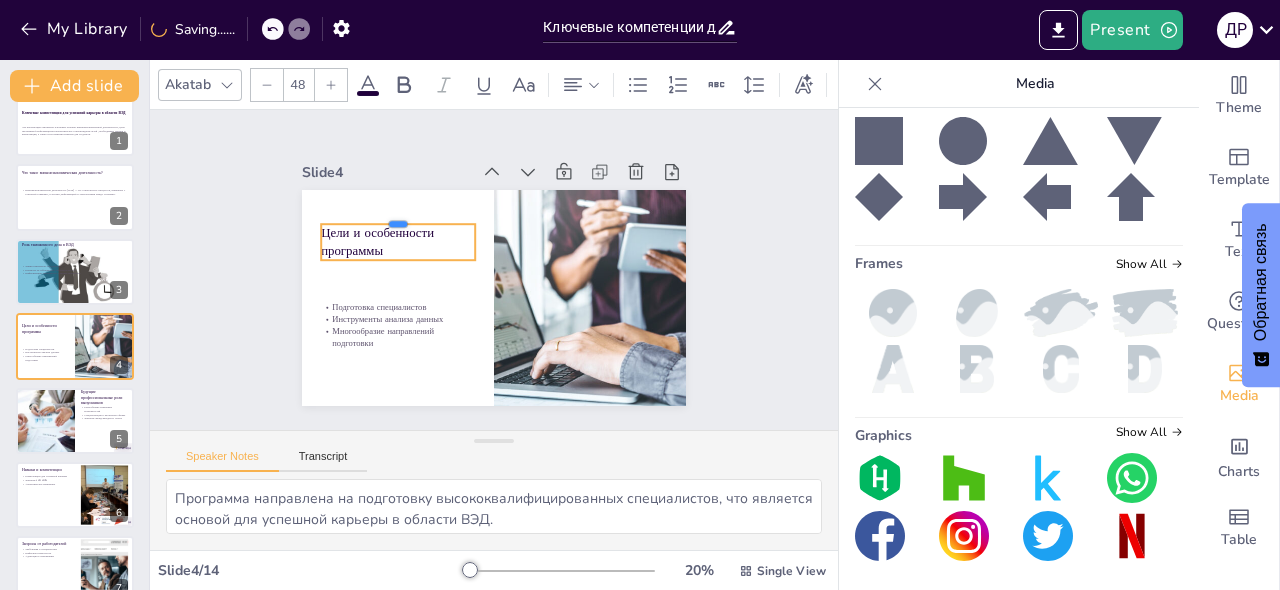 drag, startPoint x: 367, startPoint y: 191, endPoint x: 381, endPoint y: 222, distance: 34.0147 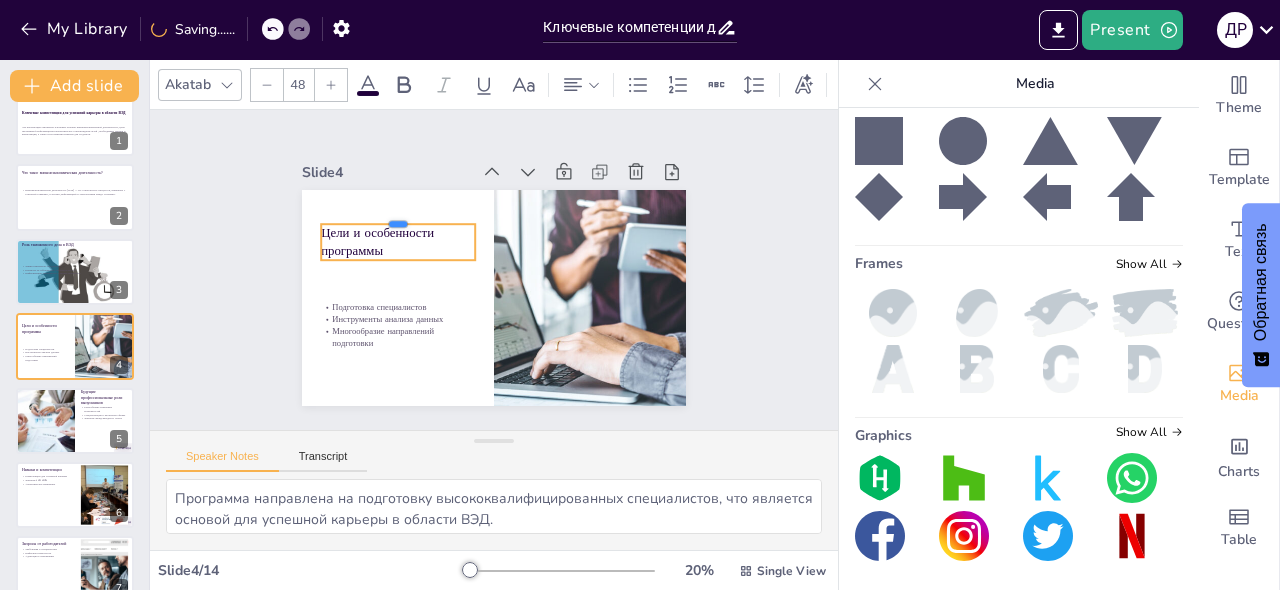 click on "Цели и особенности программы Подготовка специалистов Инструменты анализа данных Многообразие направлений подготовки" at bounding box center (469, 284) 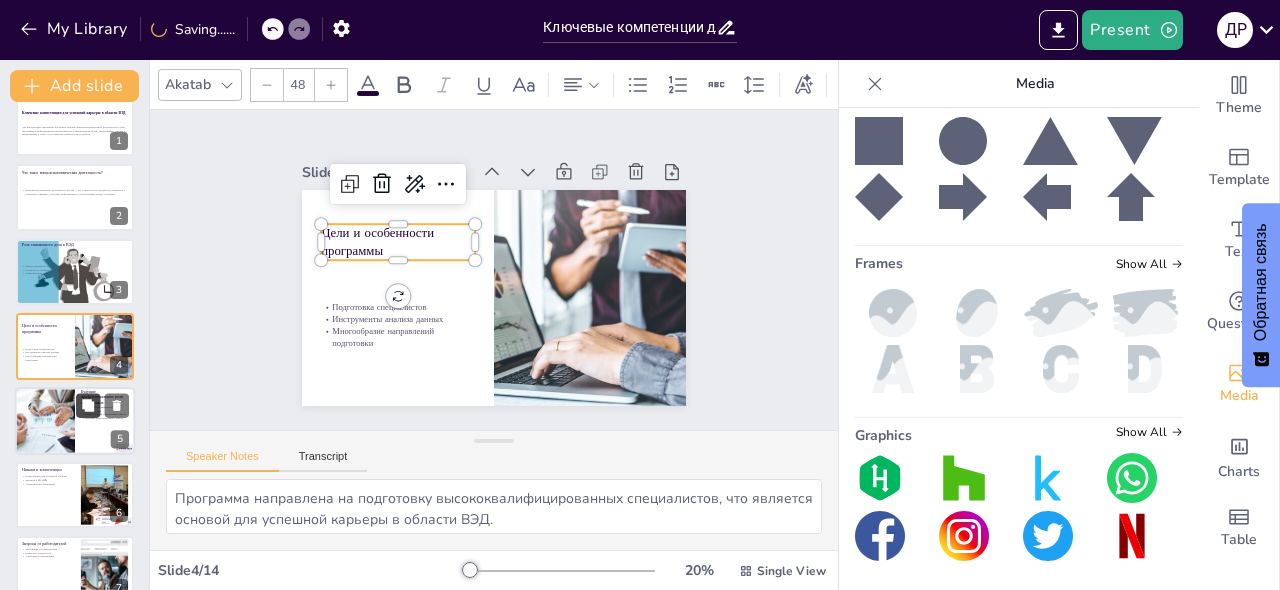 click at bounding box center [88, 405] 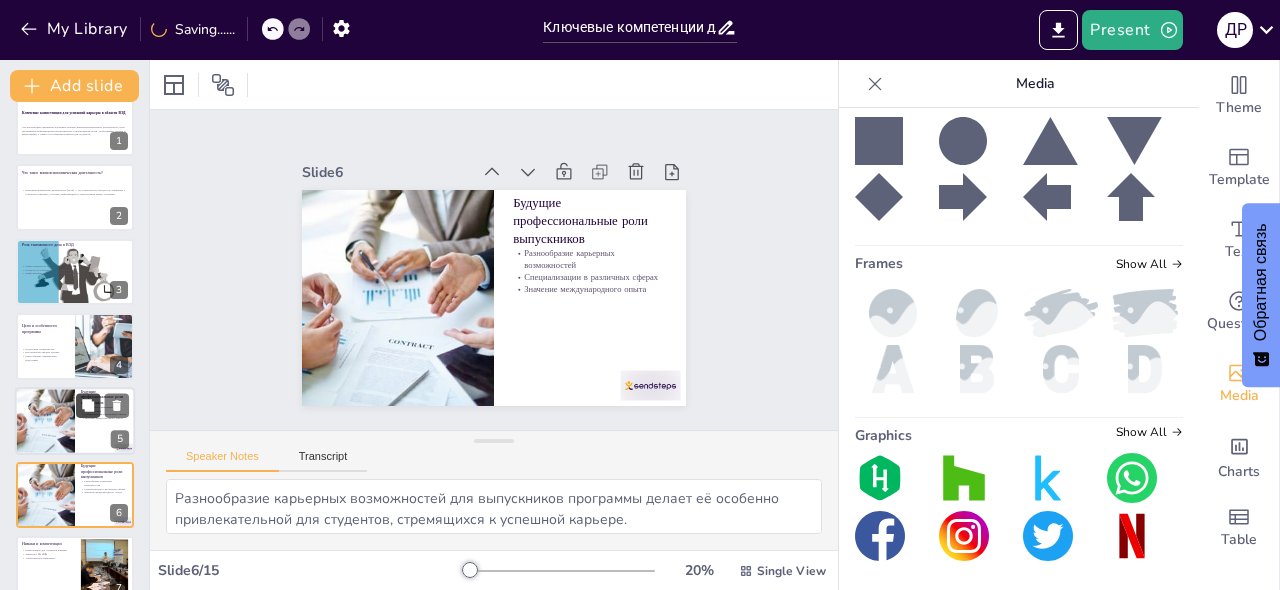 scroll, scrollTop: 176, scrollLeft: 0, axis: vertical 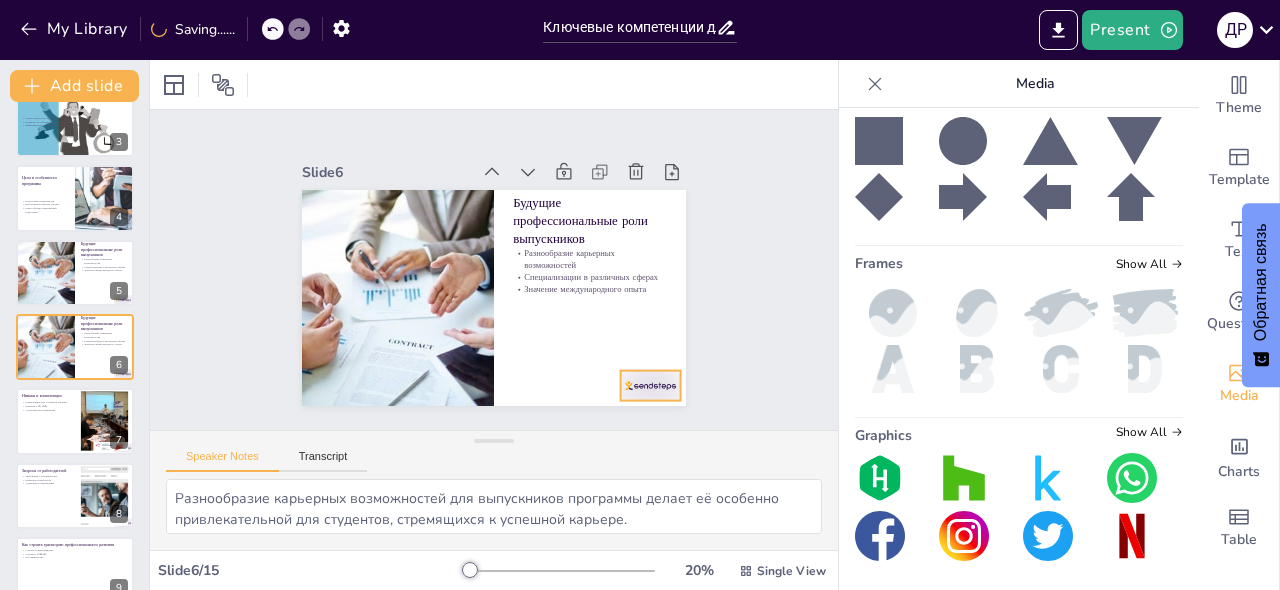 click at bounding box center (326, 171) 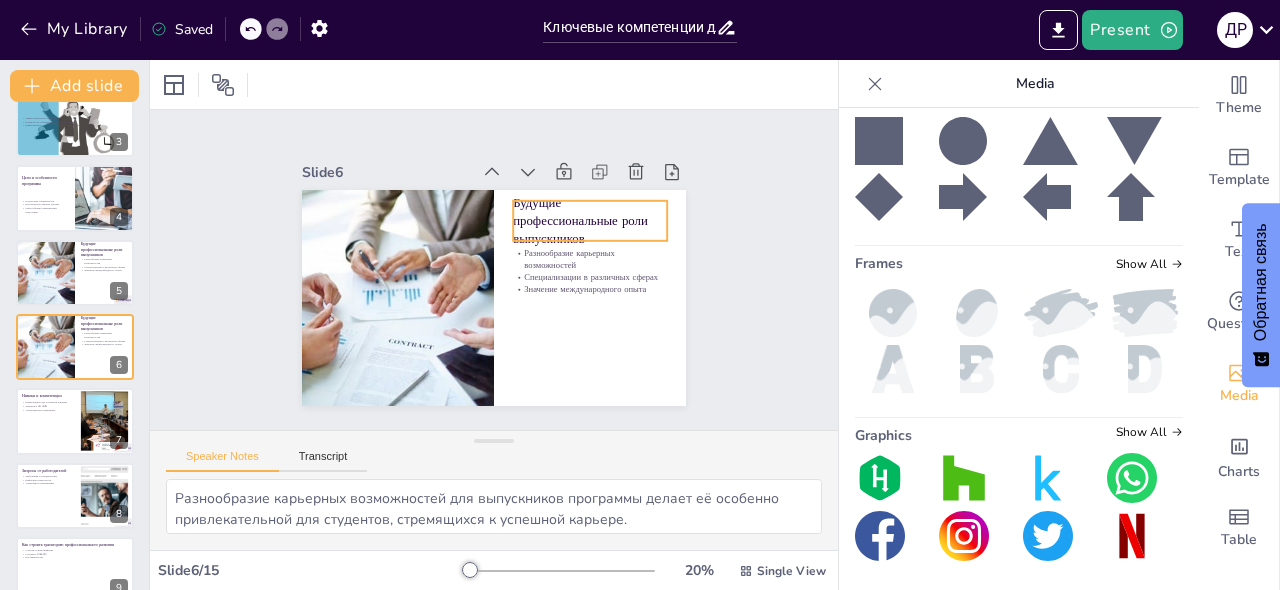 click on "Разнообразие карьерных возможностей" at bounding box center (455, 358) 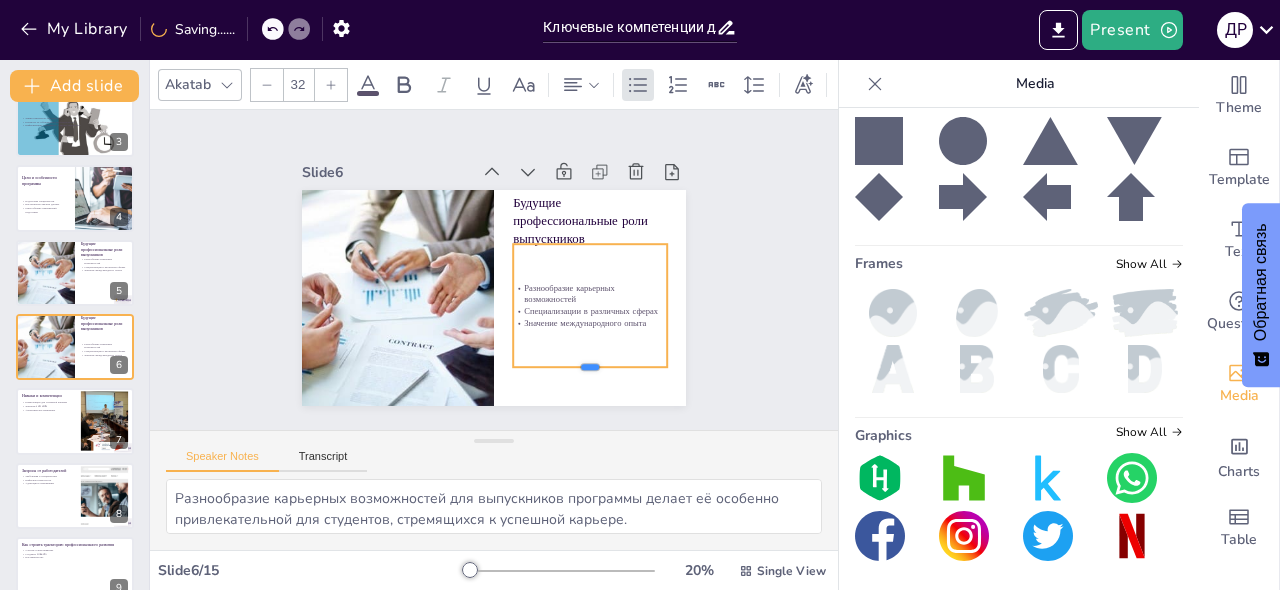 drag, startPoint x: 579, startPoint y: 294, endPoint x: 549, endPoint y: 278, distance: 34 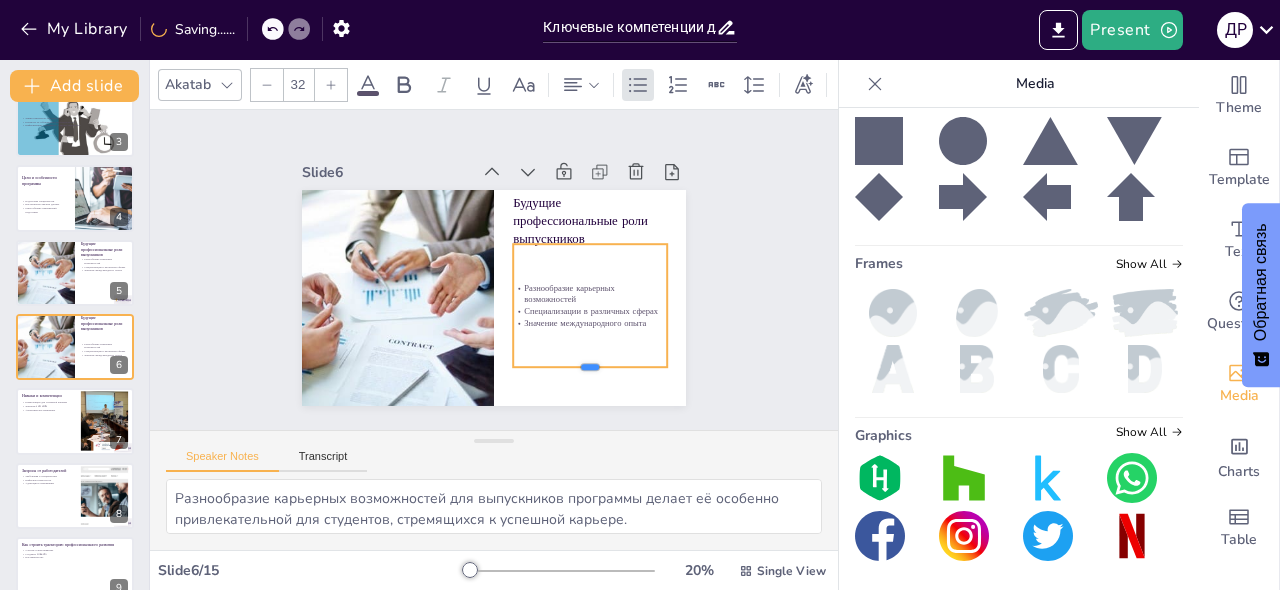 click at bounding box center [463, 131] 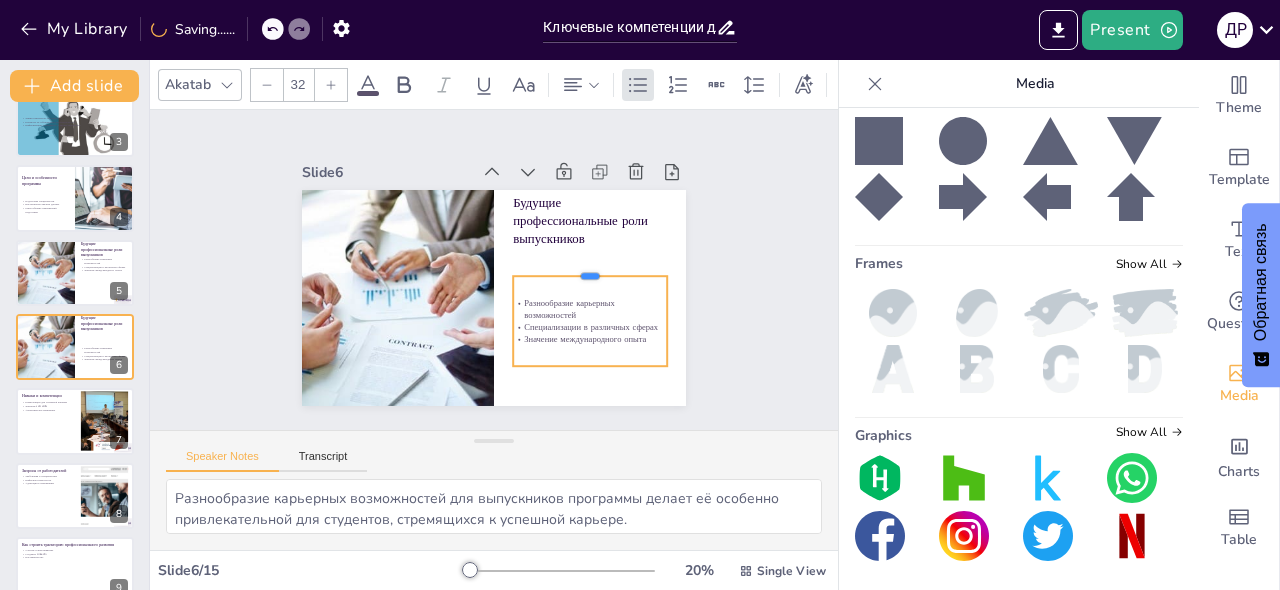 drag, startPoint x: 537, startPoint y: 233, endPoint x: 540, endPoint y: 266, distance: 33.13608 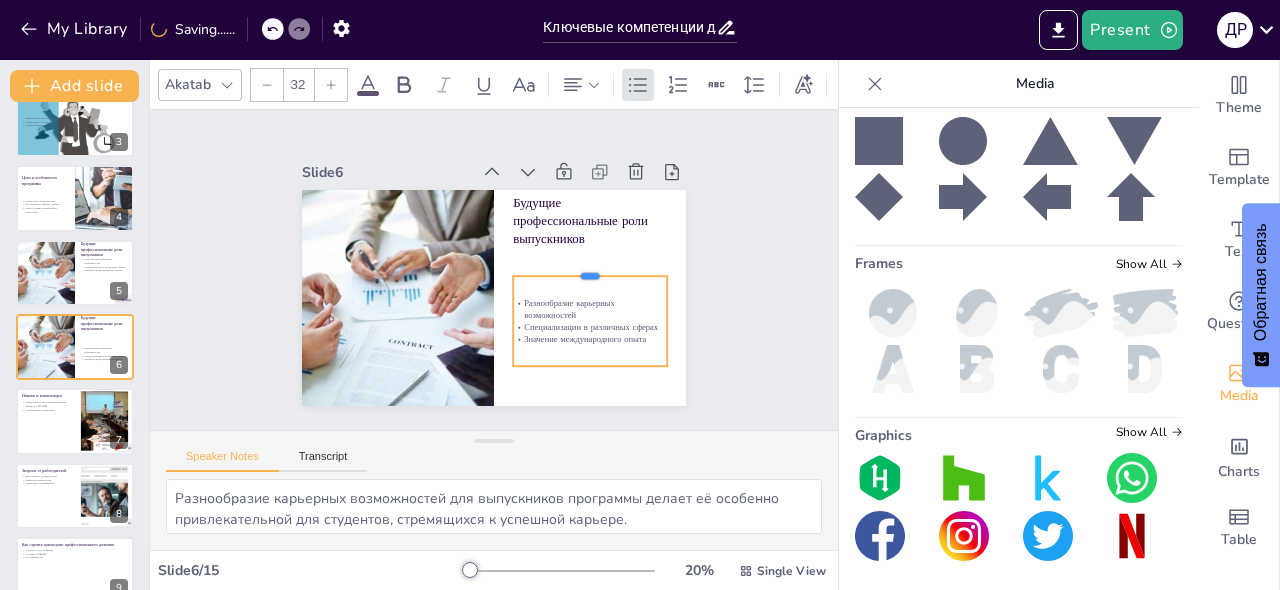 click at bounding box center (585, 298) 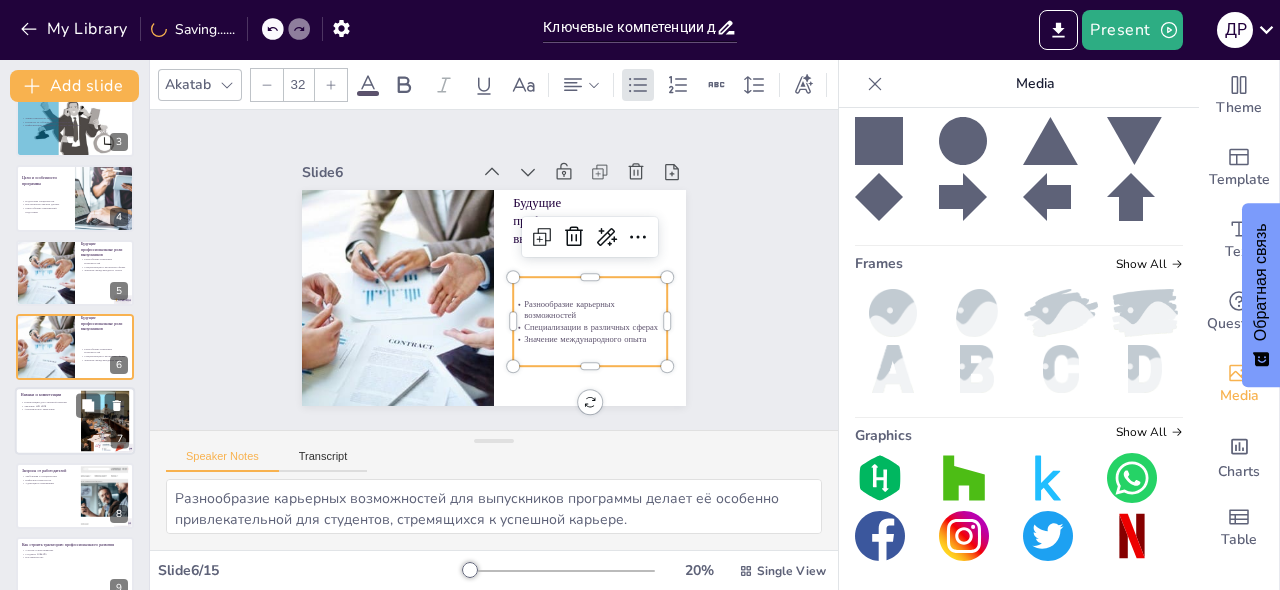 click at bounding box center (75, 422) 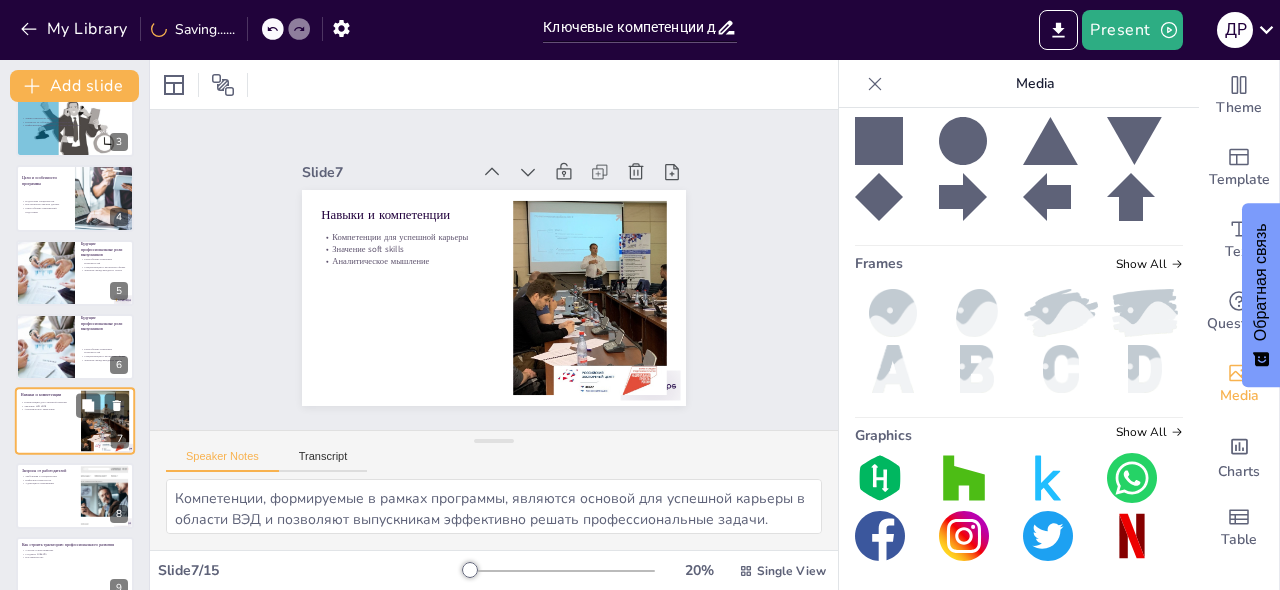 scroll, scrollTop: 251, scrollLeft: 0, axis: vertical 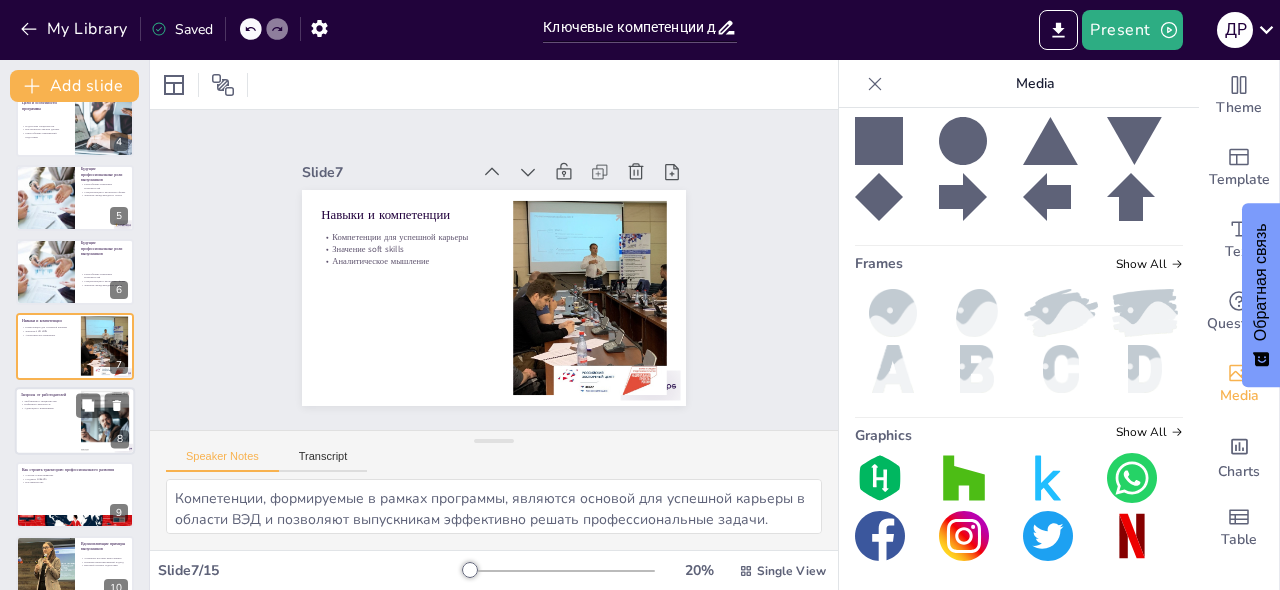 click at bounding box center [75, 421] 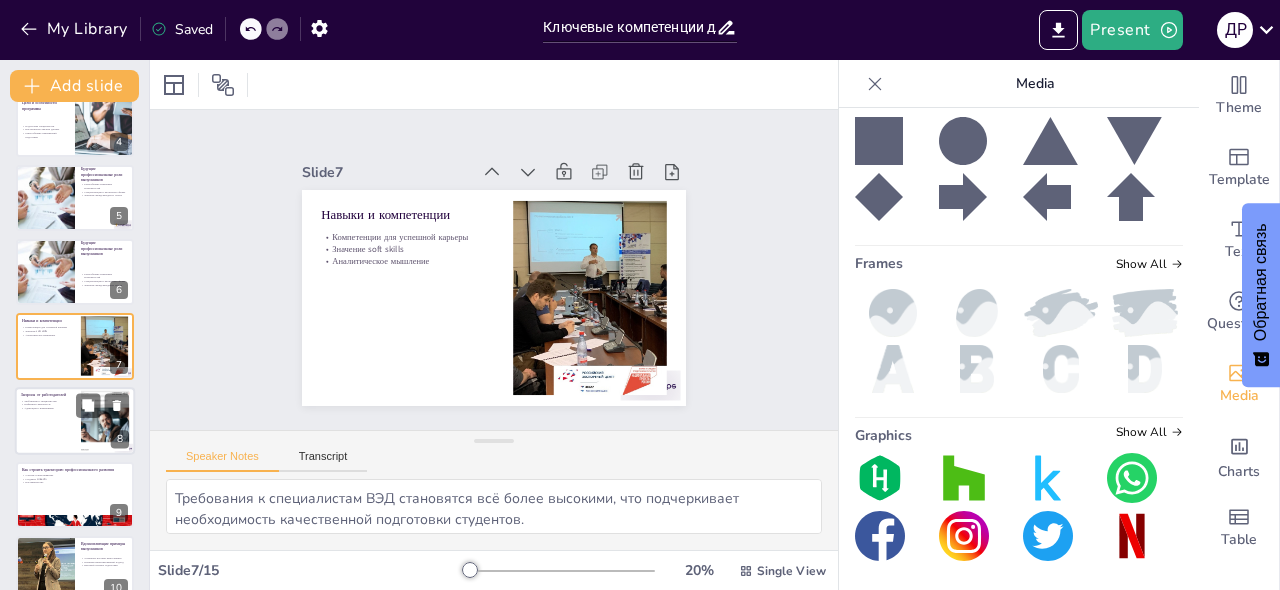 scroll, scrollTop: 325, scrollLeft: 0, axis: vertical 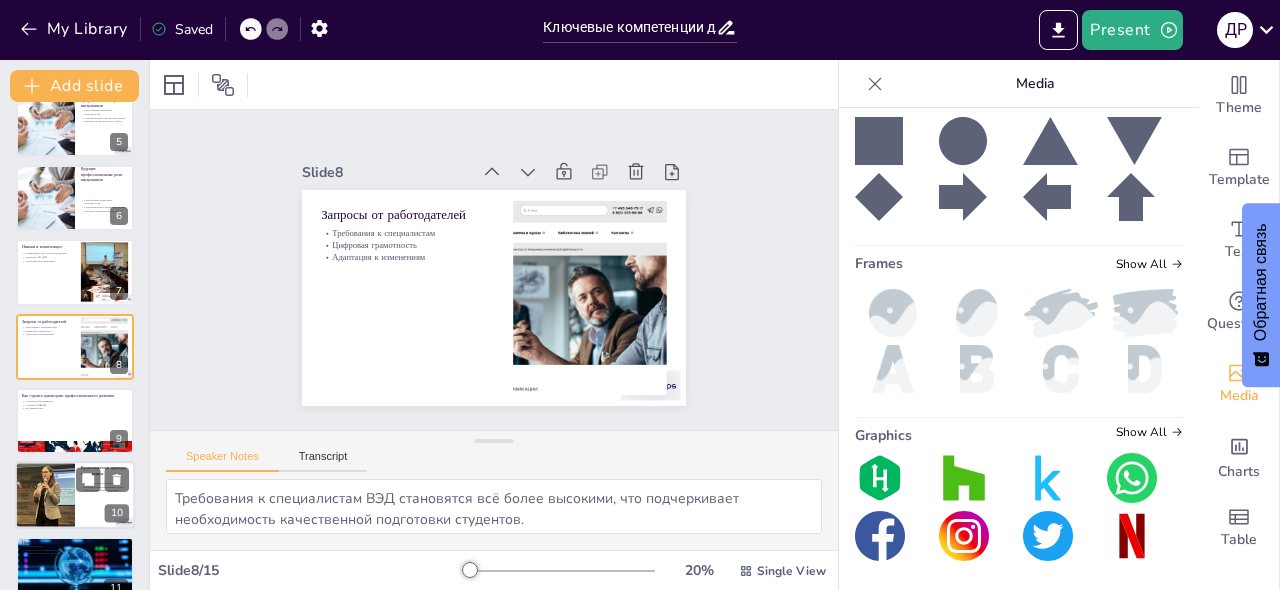 click at bounding box center [75, 496] 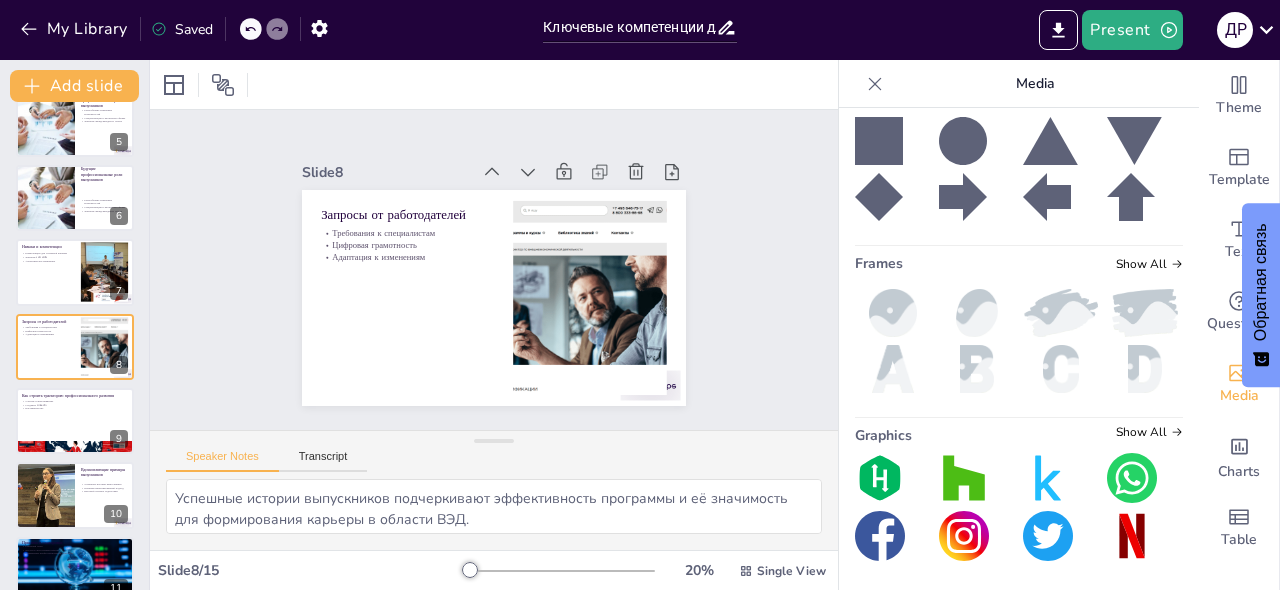 scroll, scrollTop: 474, scrollLeft: 0, axis: vertical 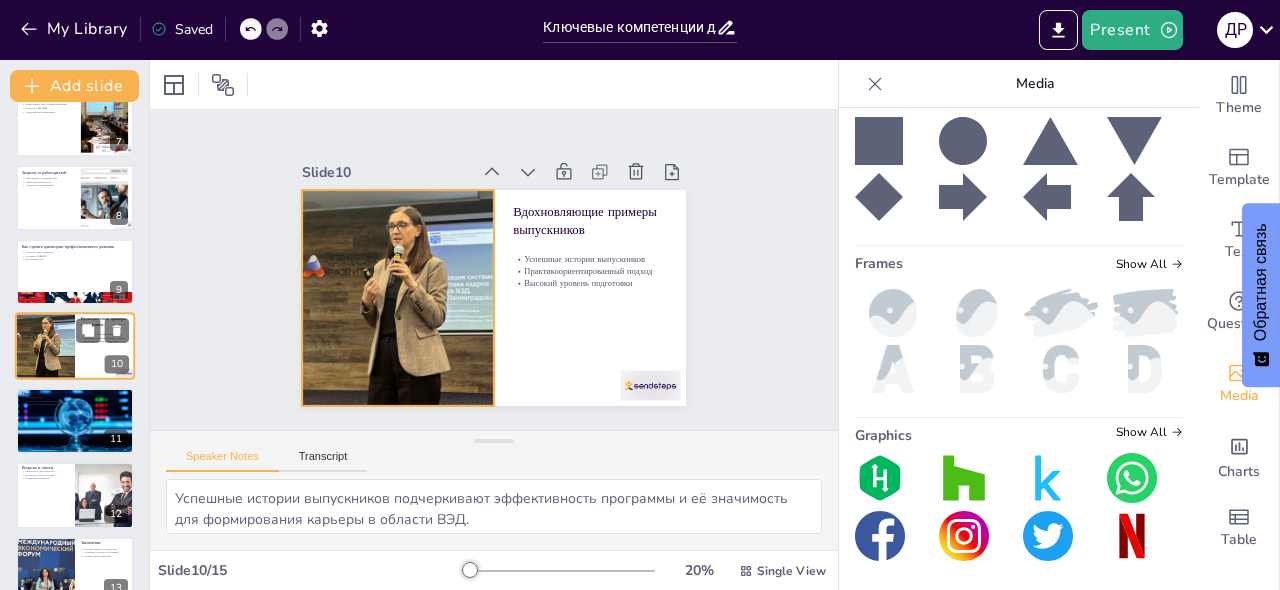 click at bounding box center [45, 347] 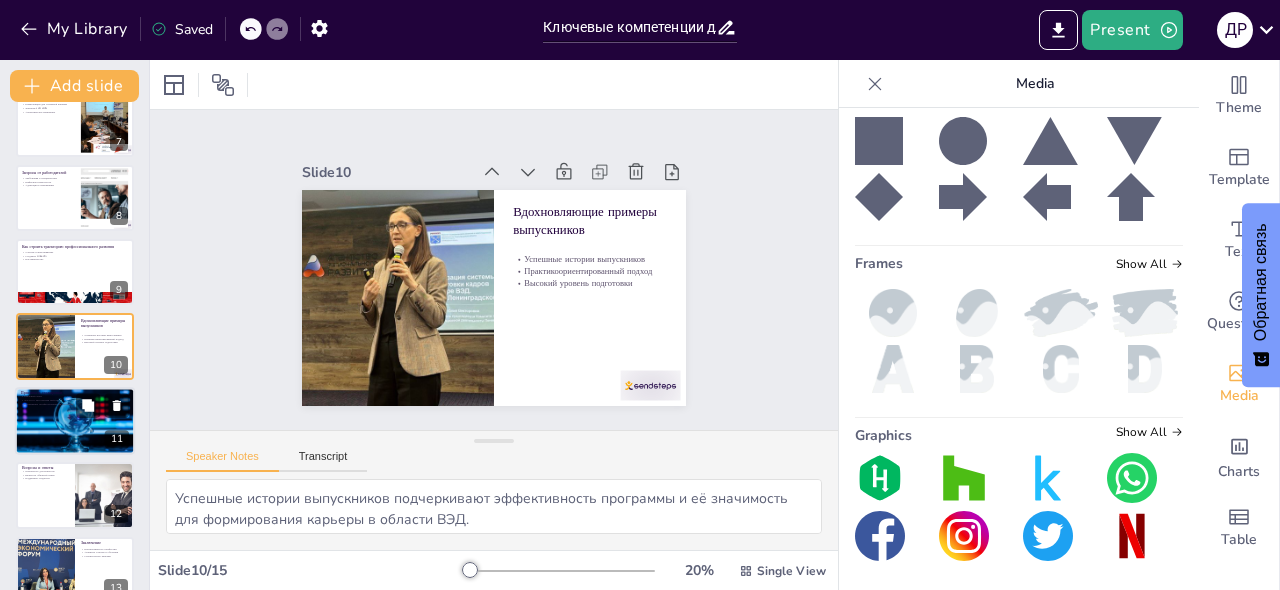 click at bounding box center (75, 421) 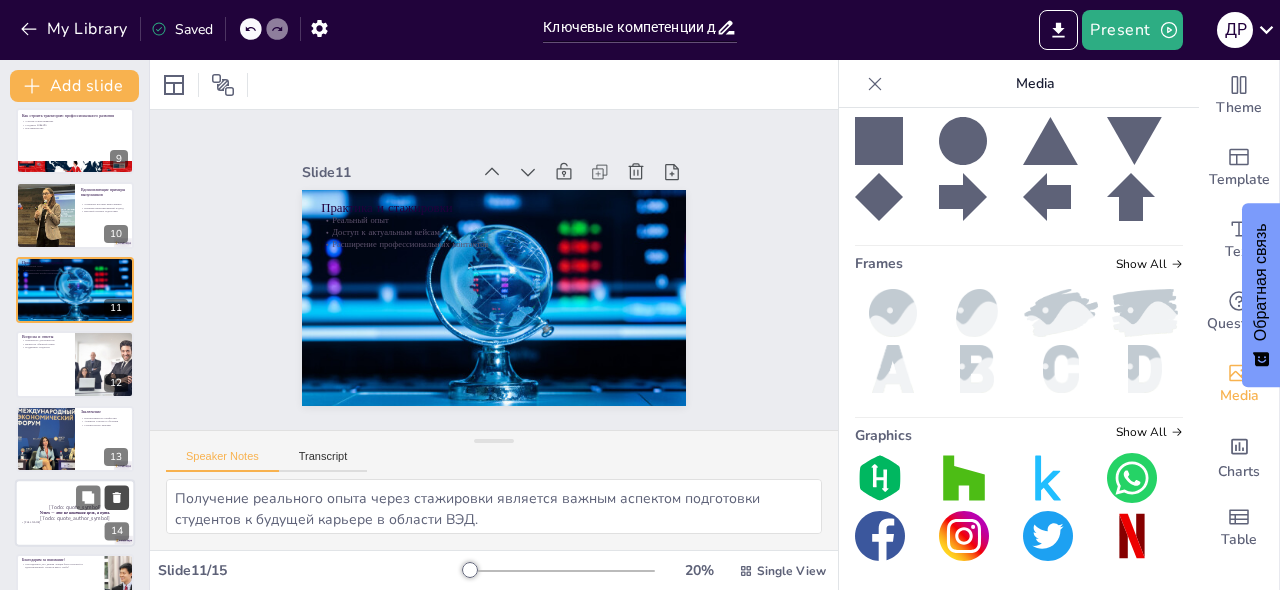 scroll, scrollTop: 651, scrollLeft: 0, axis: vertical 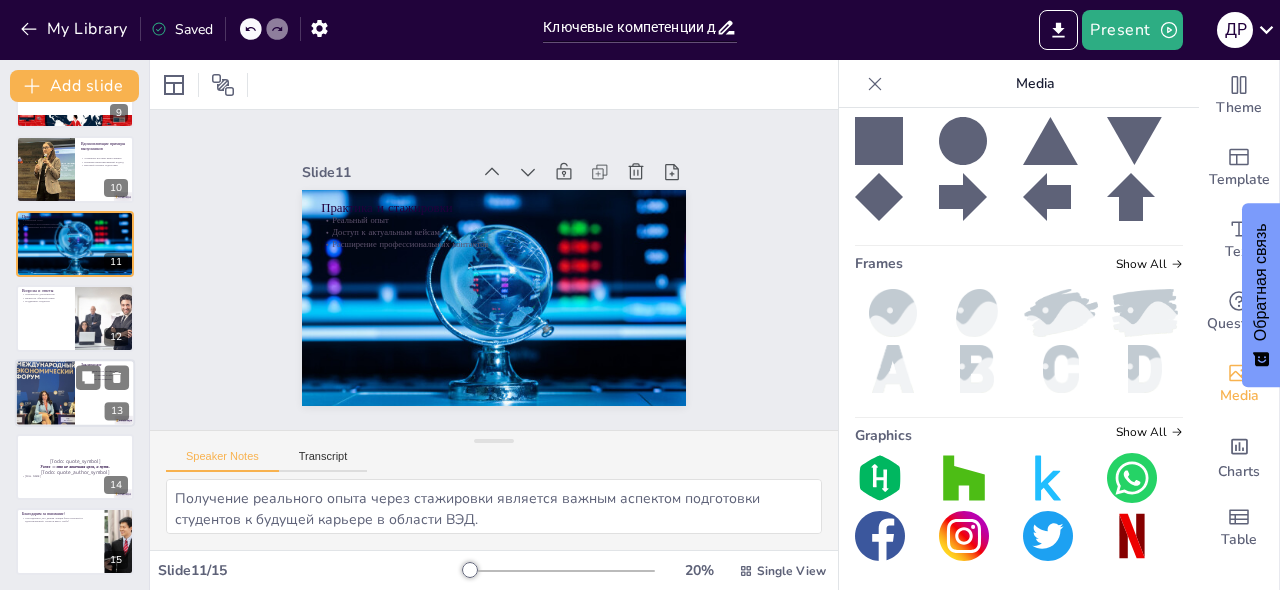 click at bounding box center [45, 393] 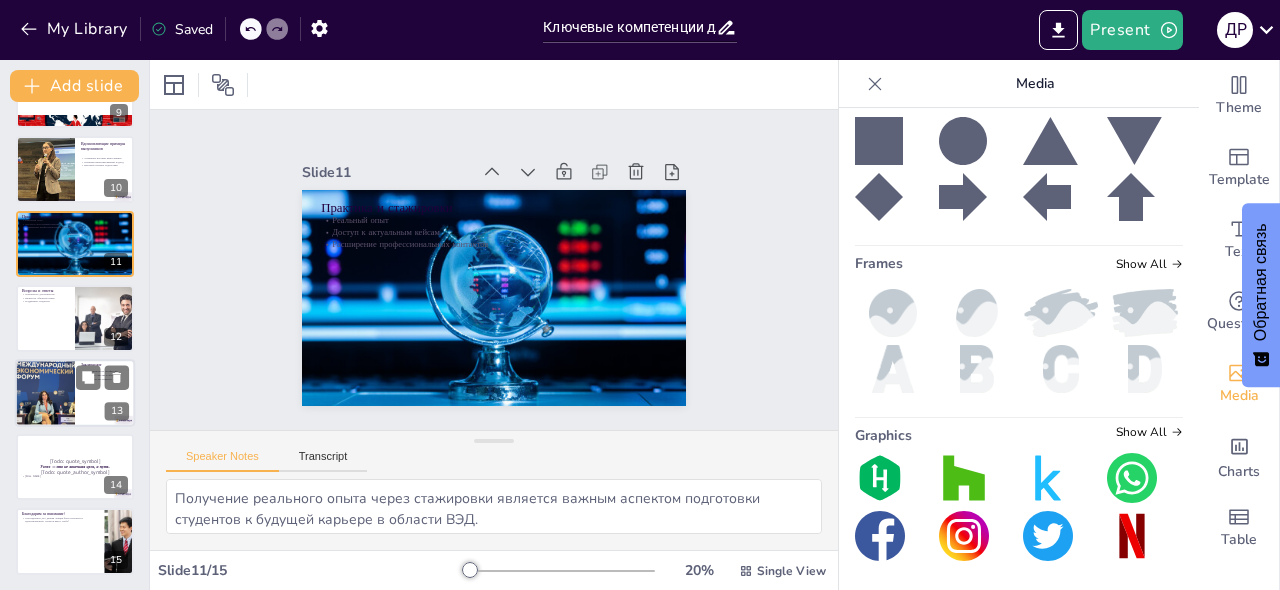 type on "Перспективность профессии в области ВЭД подчеркивает важность выбора карьеры, которая будет востребована на рынке труда.
Активное участие в обучении и стремление к развитию являются ключевыми факторами для достижения успеха в профессии.
Строительство карьеры с самого начала обучения является важным шагом к успешному профессиональному развитию." 